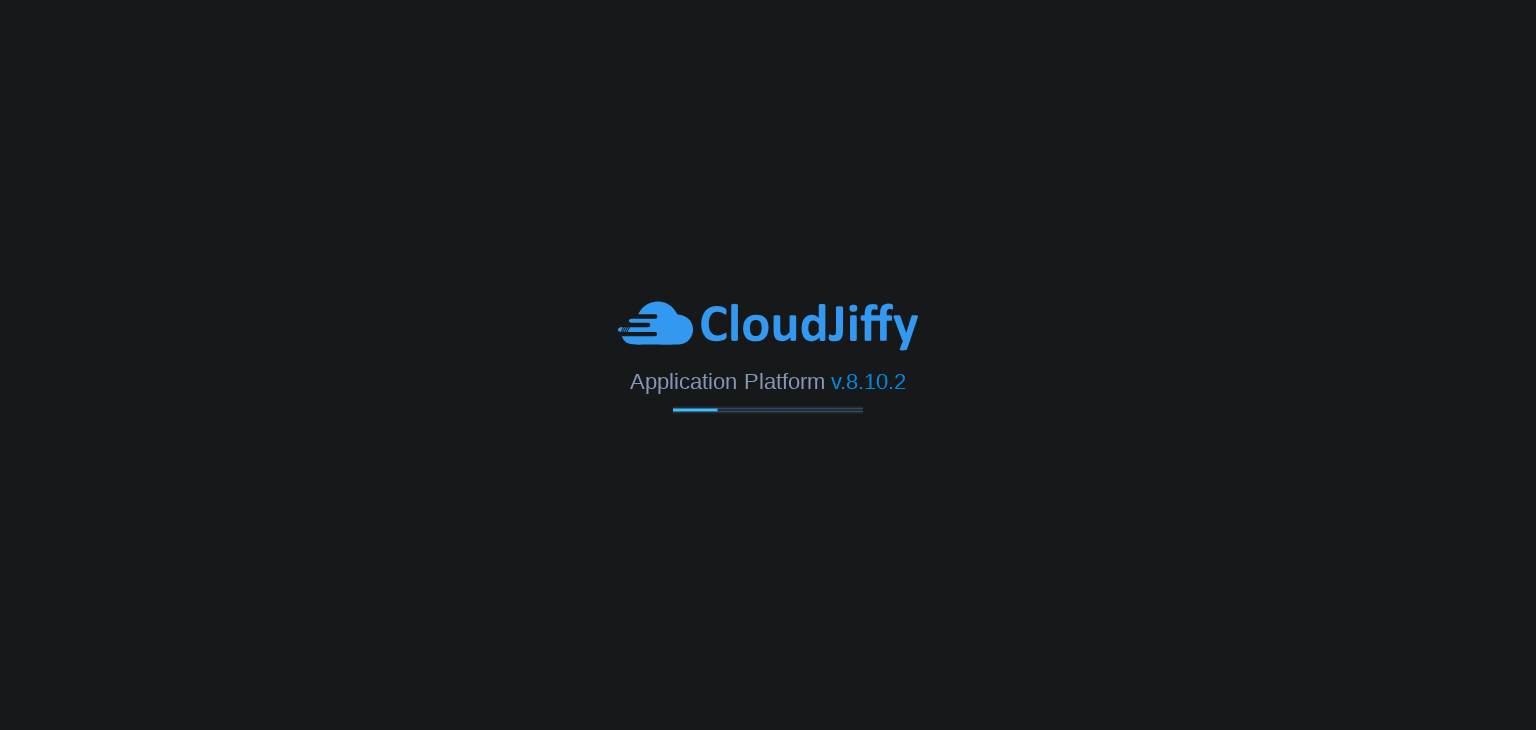 scroll, scrollTop: 0, scrollLeft: 0, axis: both 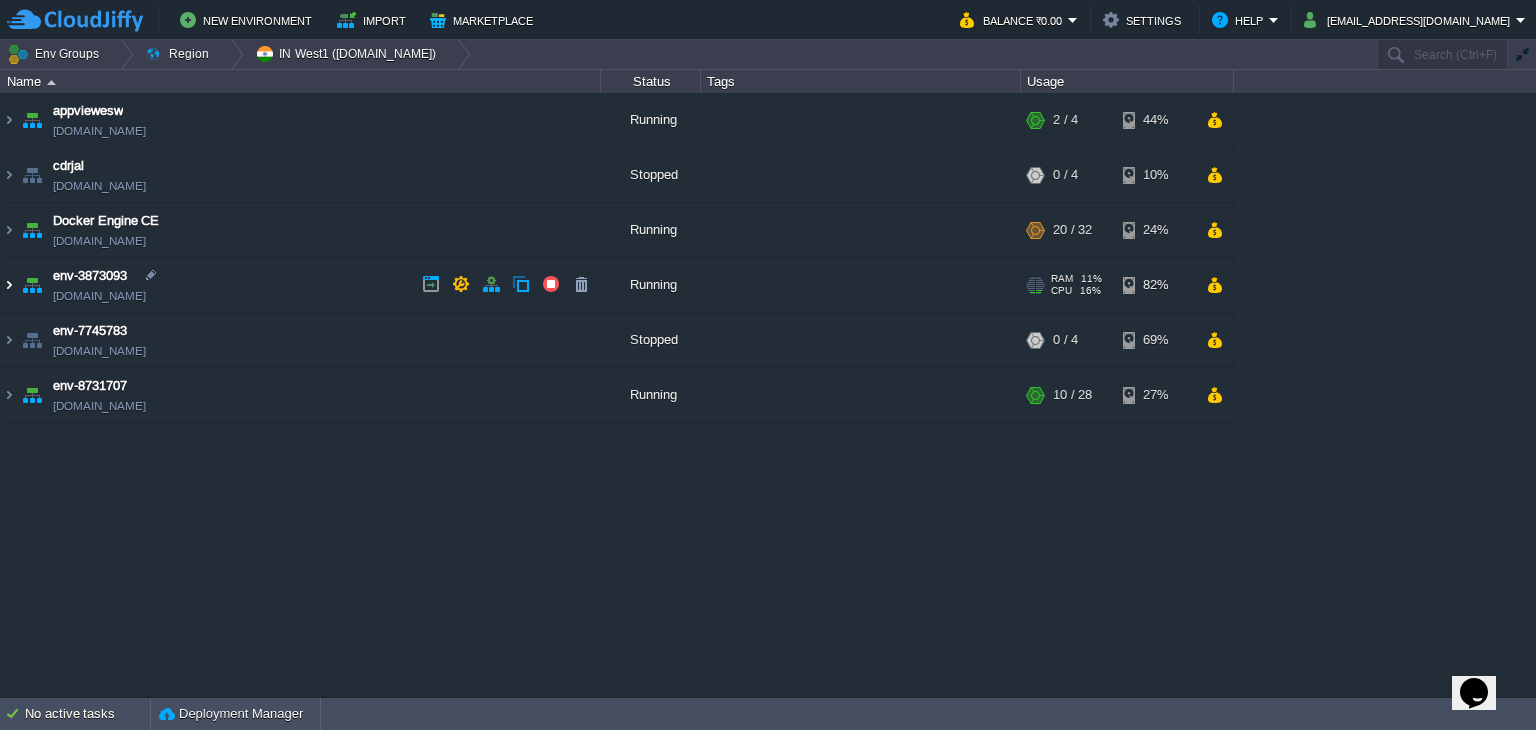 click at bounding box center (9, 285) 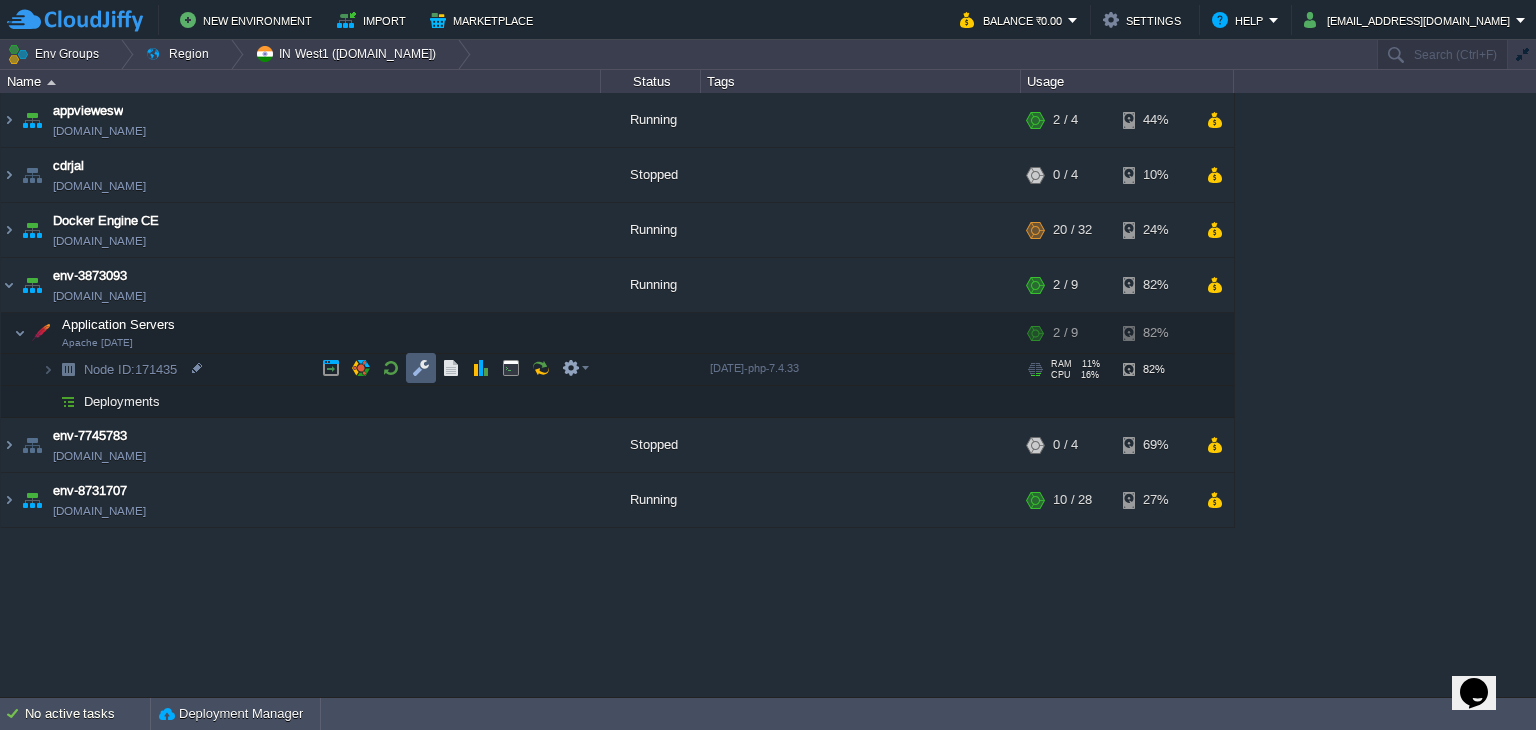click at bounding box center [421, 368] 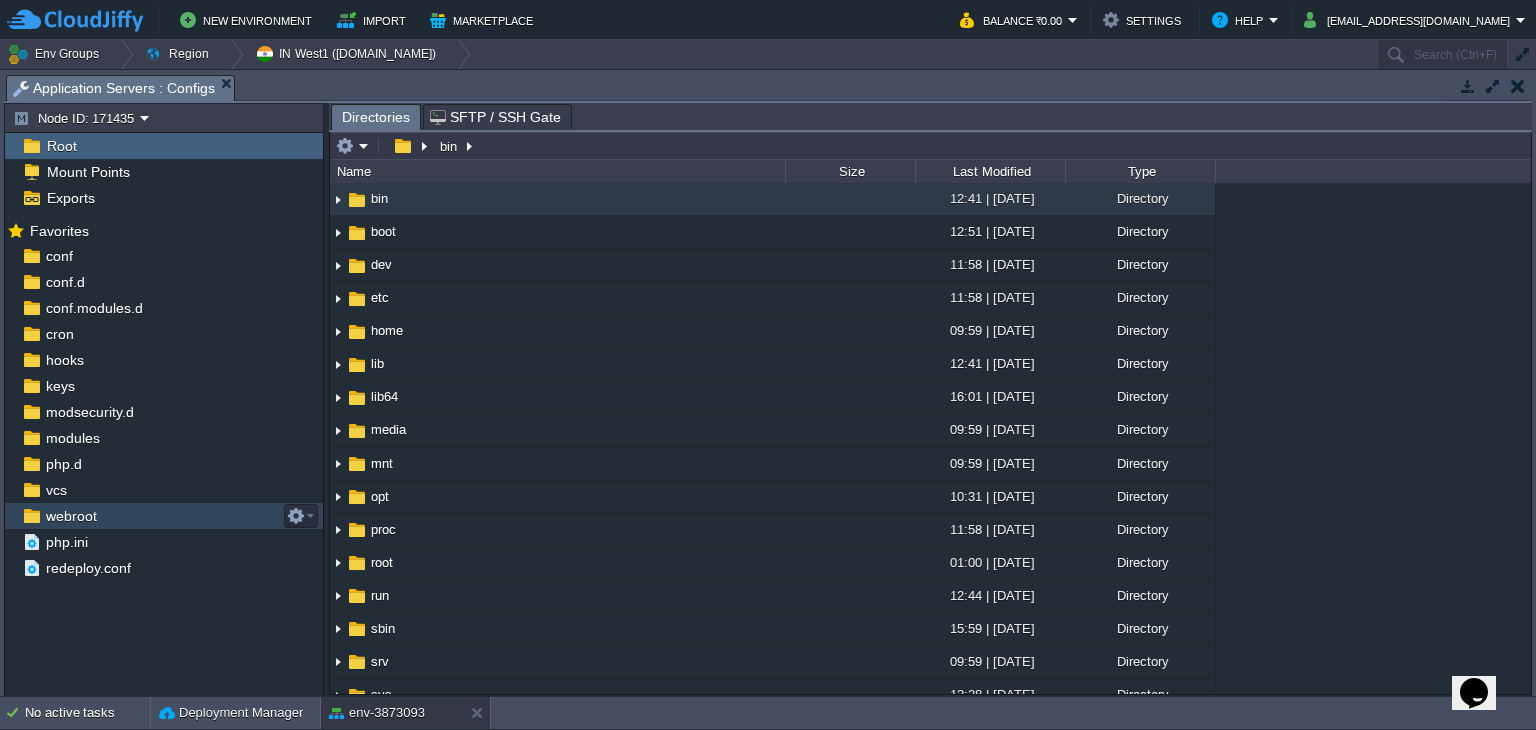 click on "webroot" at bounding box center [164, 516] 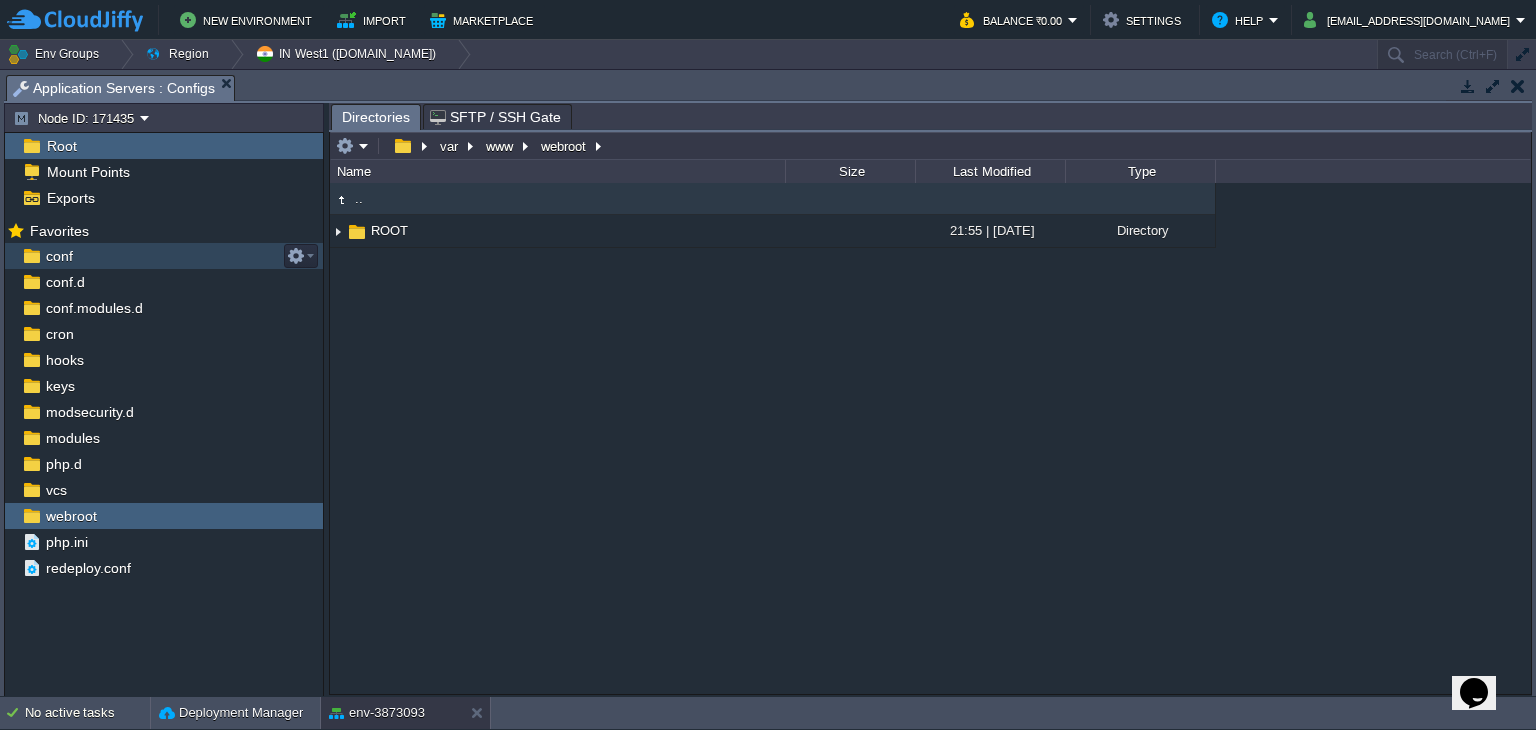 click on "conf" at bounding box center [164, 256] 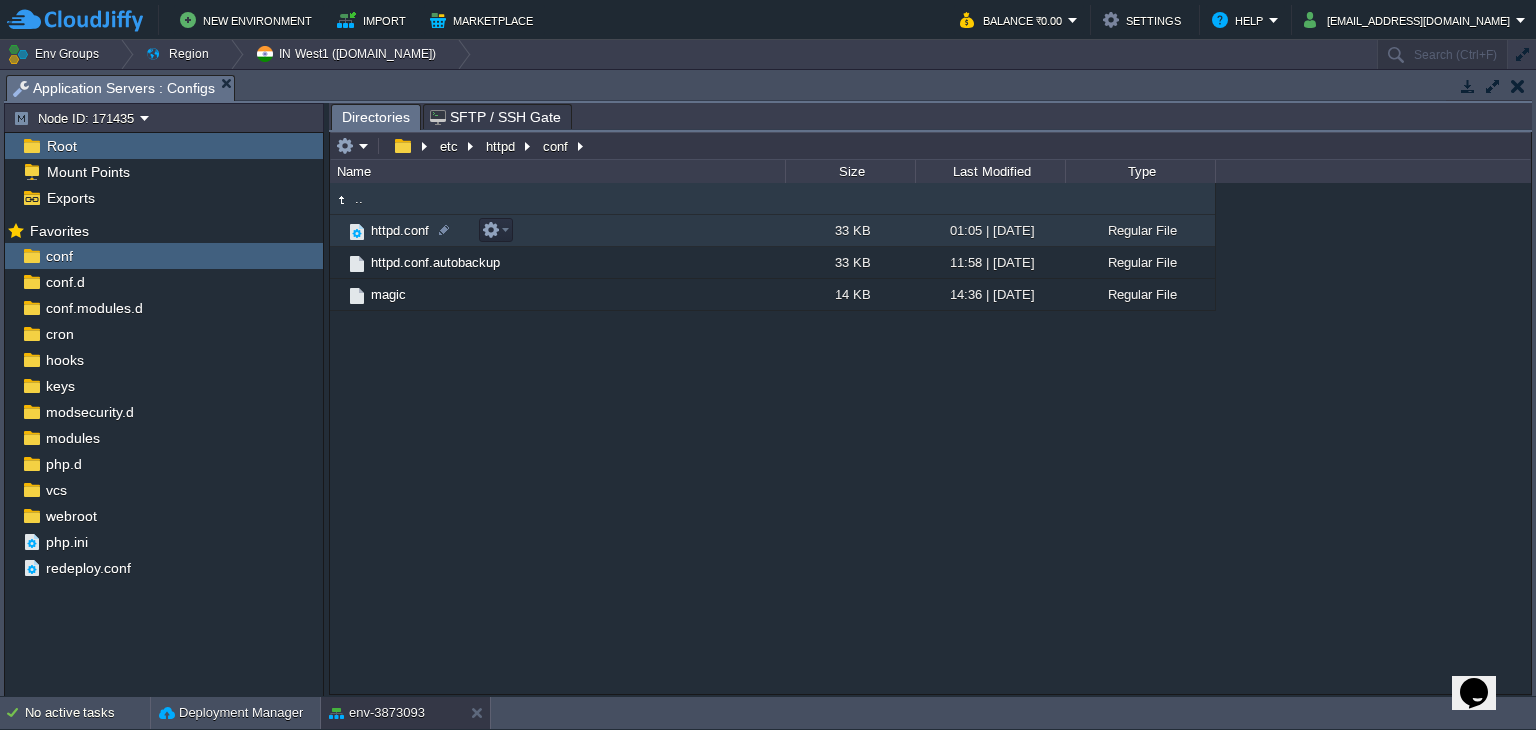 click on "httpd.conf" at bounding box center (557, 231) 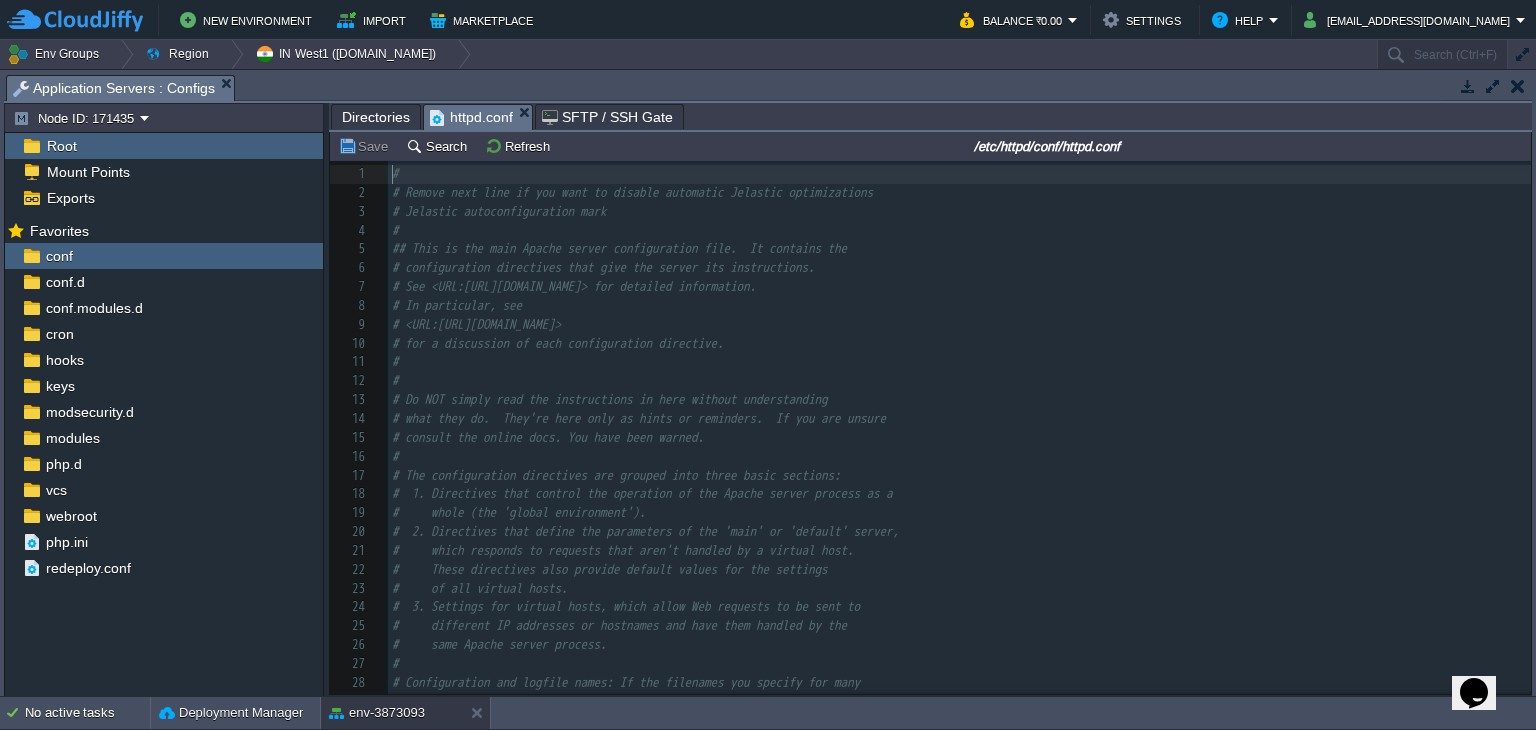 scroll, scrollTop: 6, scrollLeft: 0, axis: vertical 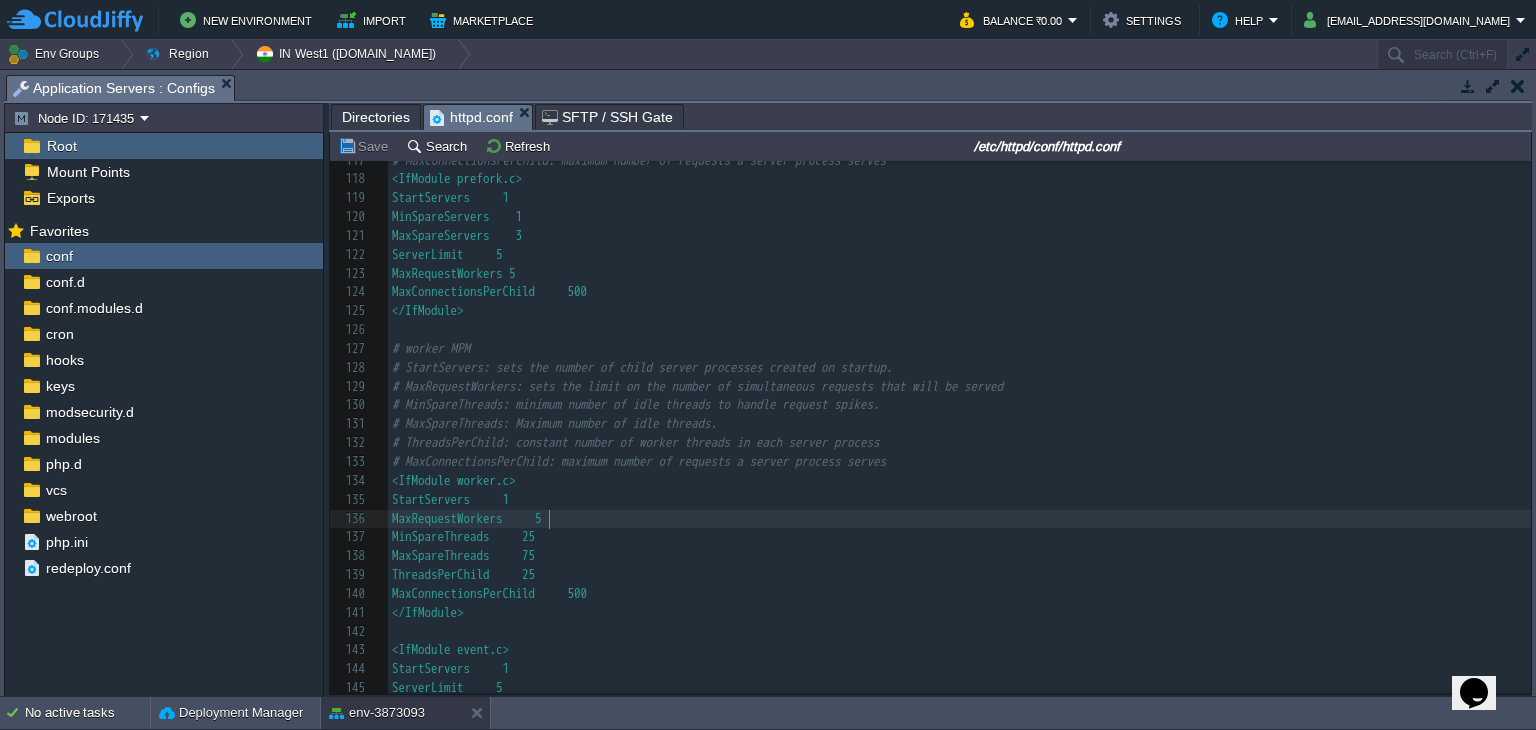 type on "5" 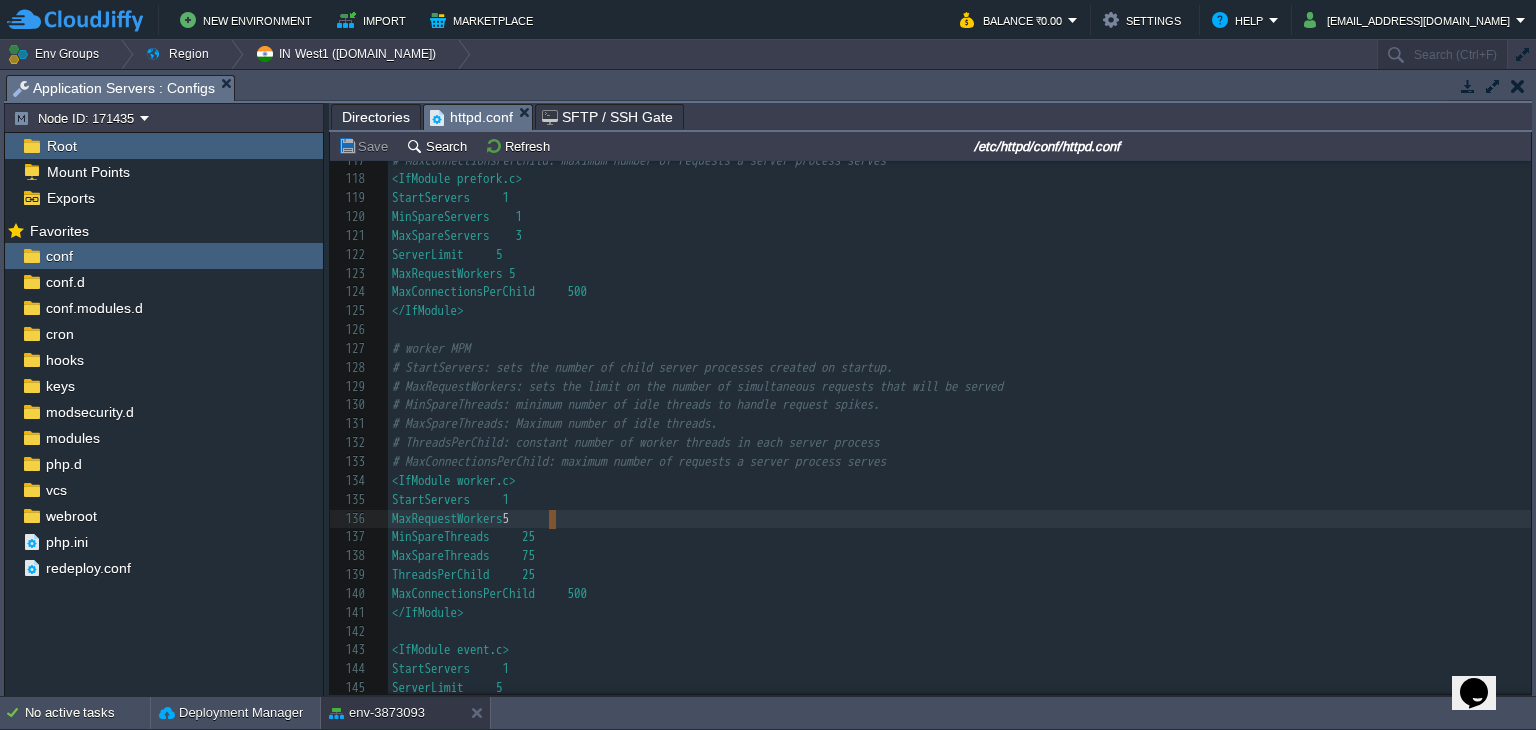 drag, startPoint x: 548, startPoint y: 519, endPoint x: 559, endPoint y: 517, distance: 11.18034 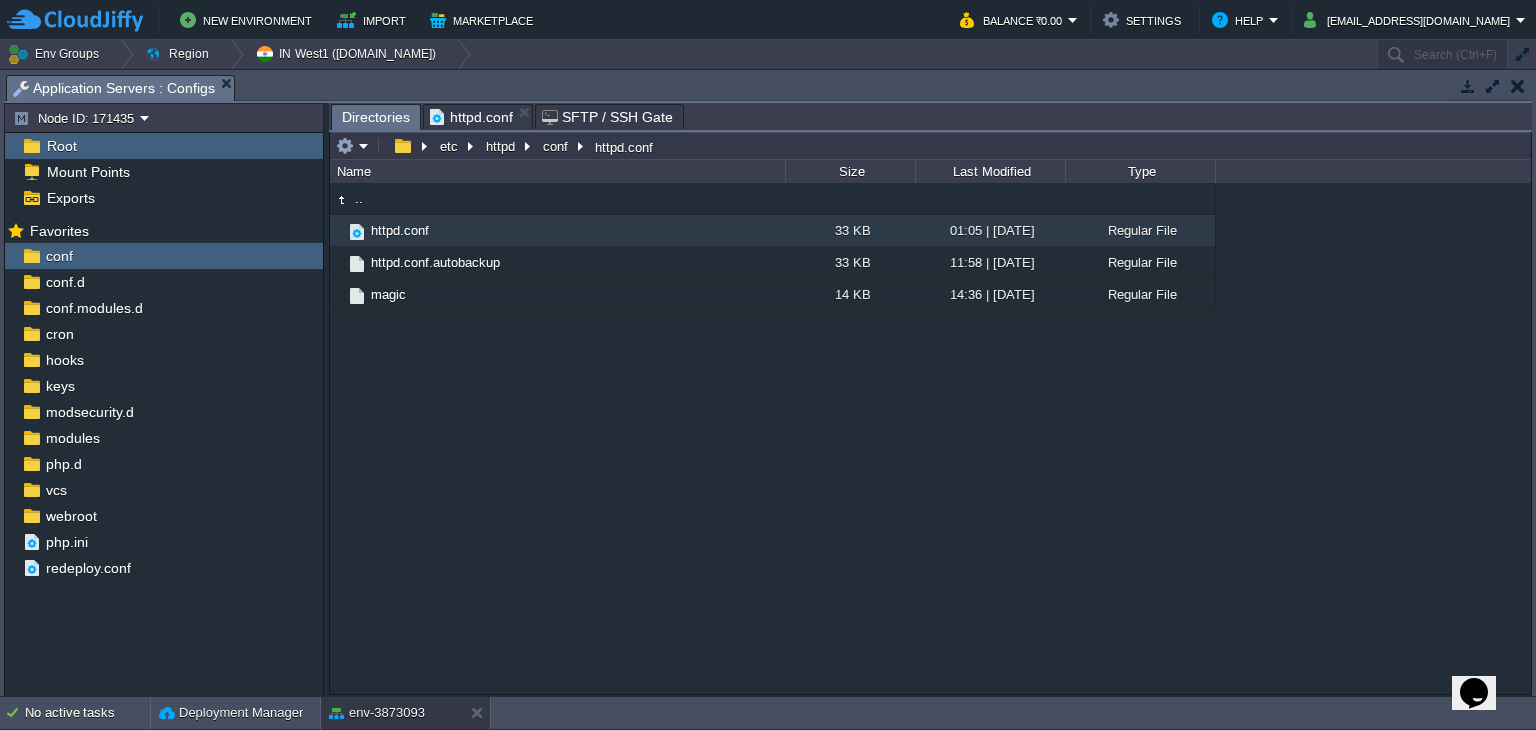 click on "Directories" at bounding box center [376, 117] 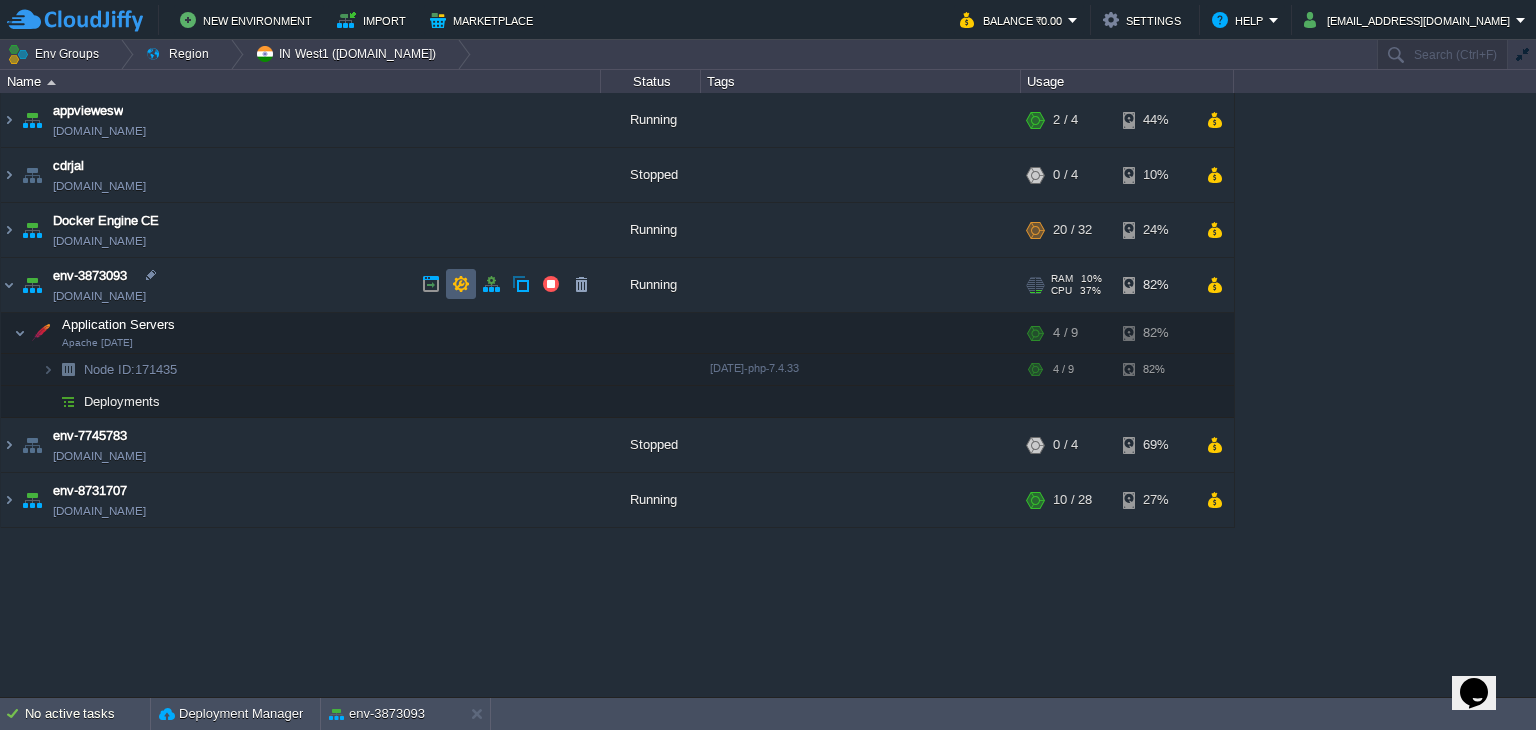 click at bounding box center [461, 284] 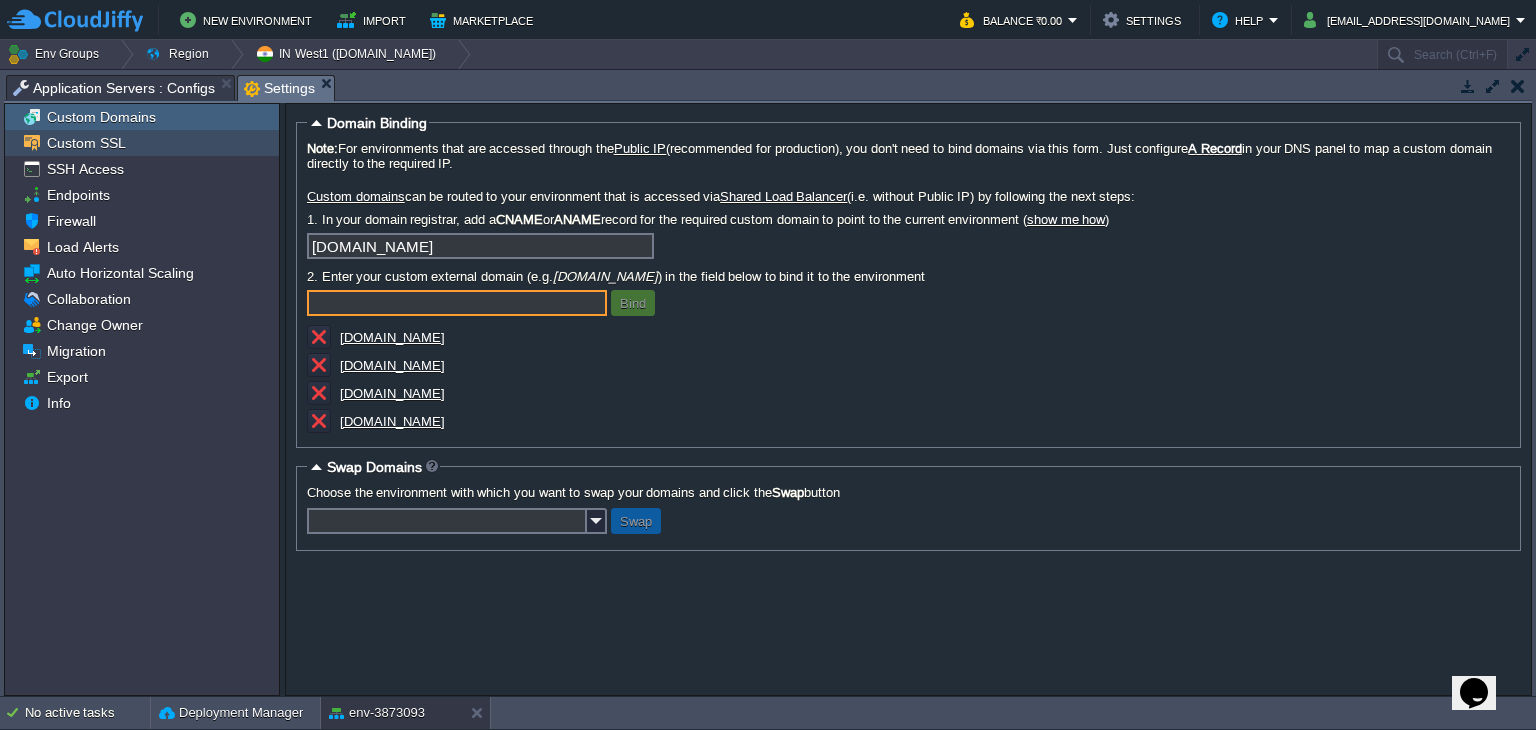 click on "Custom SSL" at bounding box center [142, 143] 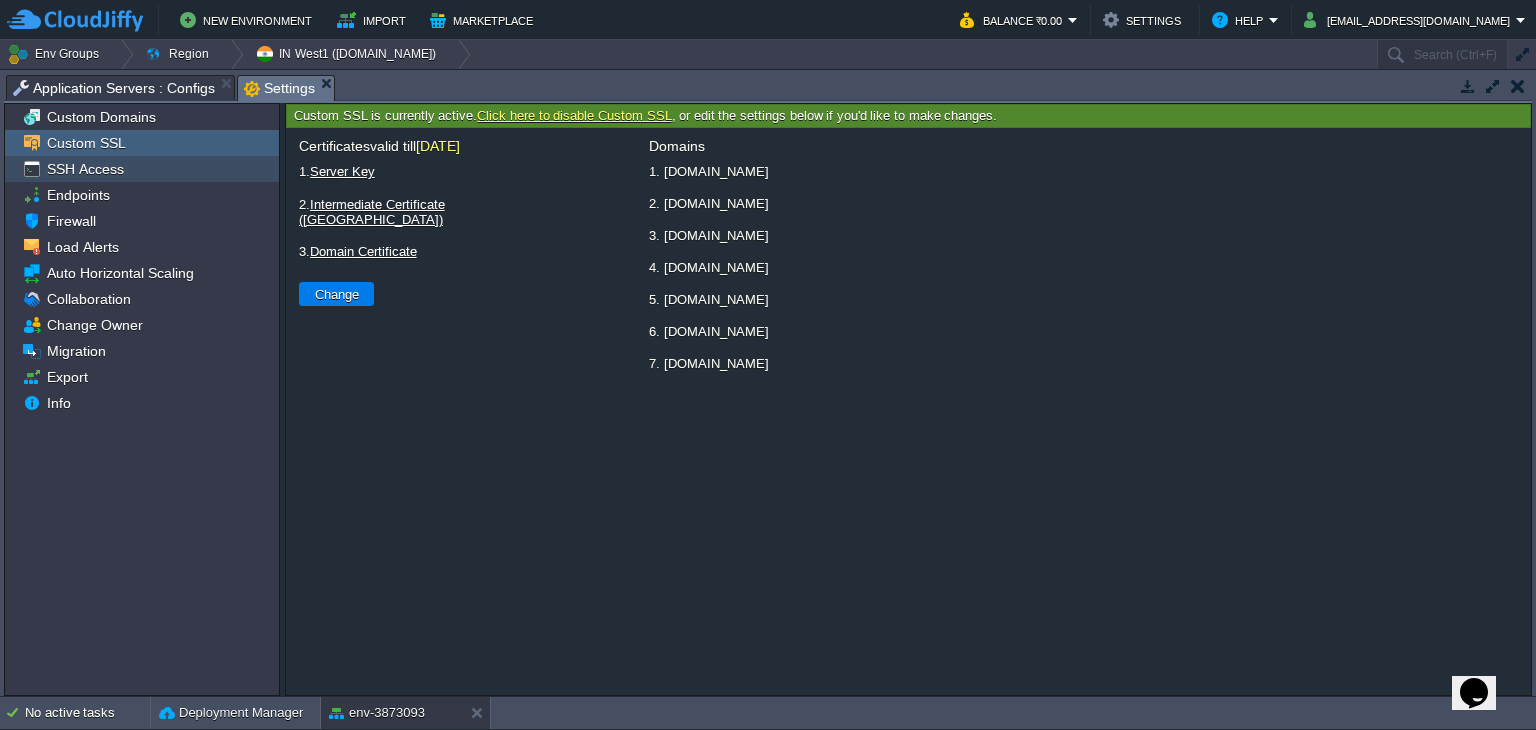 click on "SSH Access" at bounding box center (142, 169) 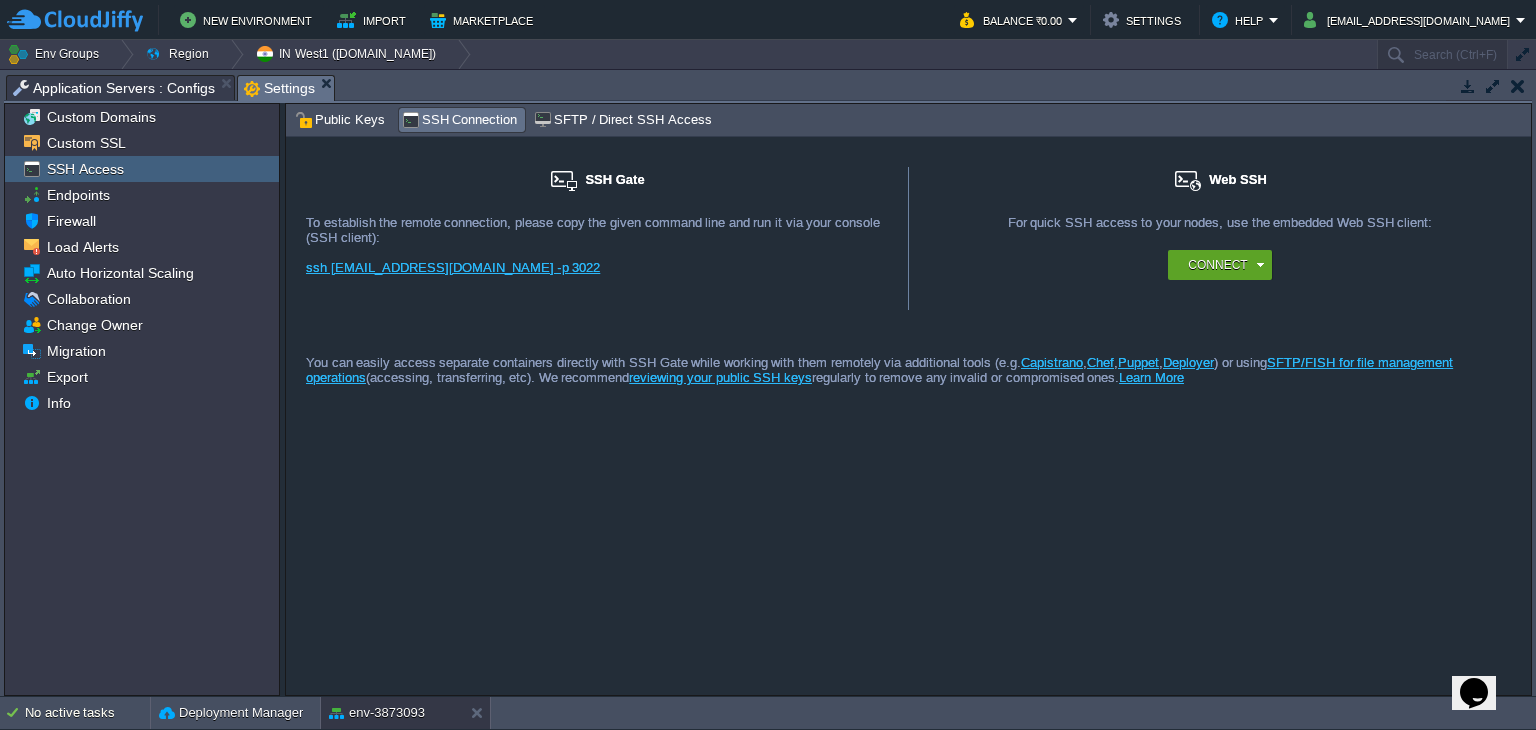 click on "SSH Access" at bounding box center [142, 169] 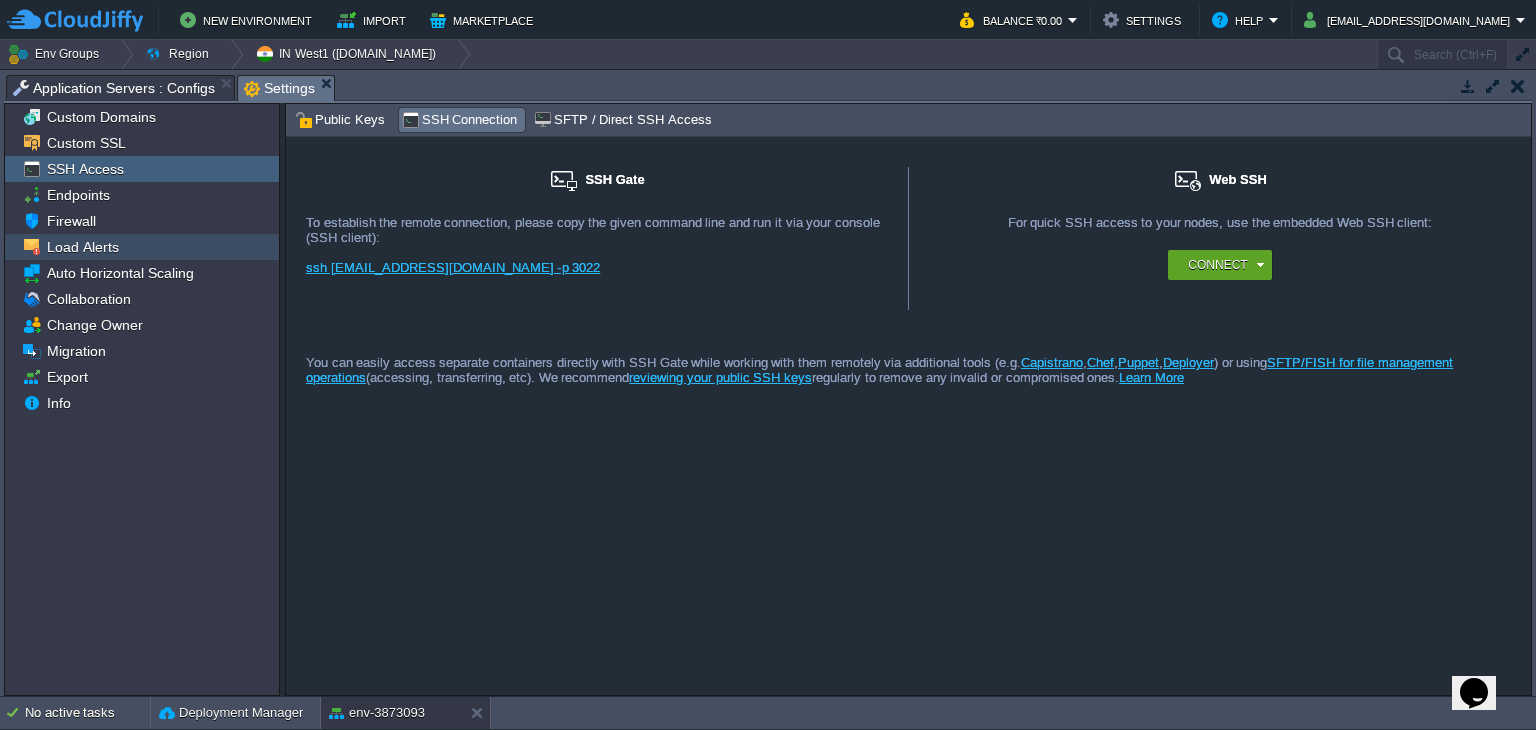 click on "Load Alerts" at bounding box center (142, 247) 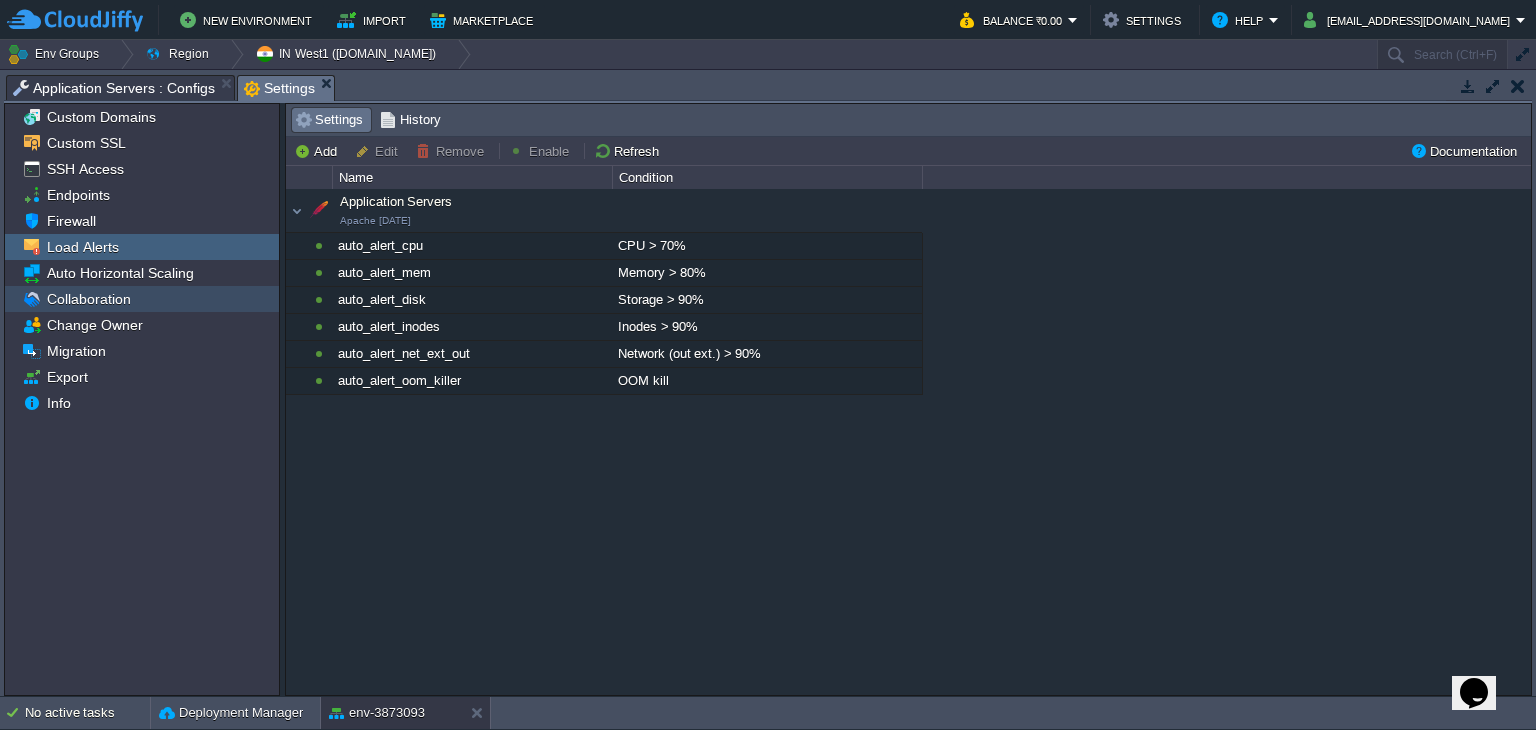 click on "Collaboration" at bounding box center (142, 299) 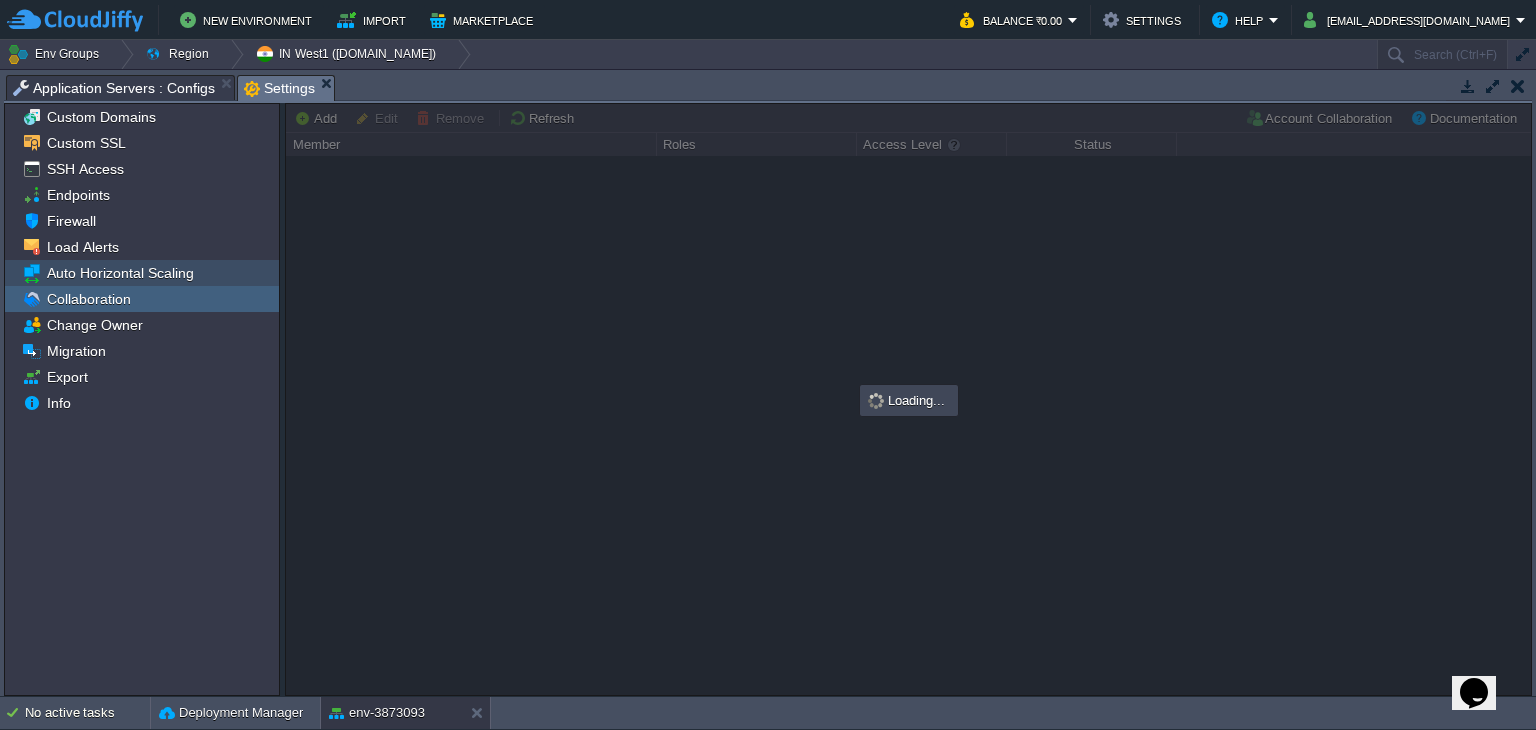 click on "Auto Horizontal Scaling" at bounding box center (120, 273) 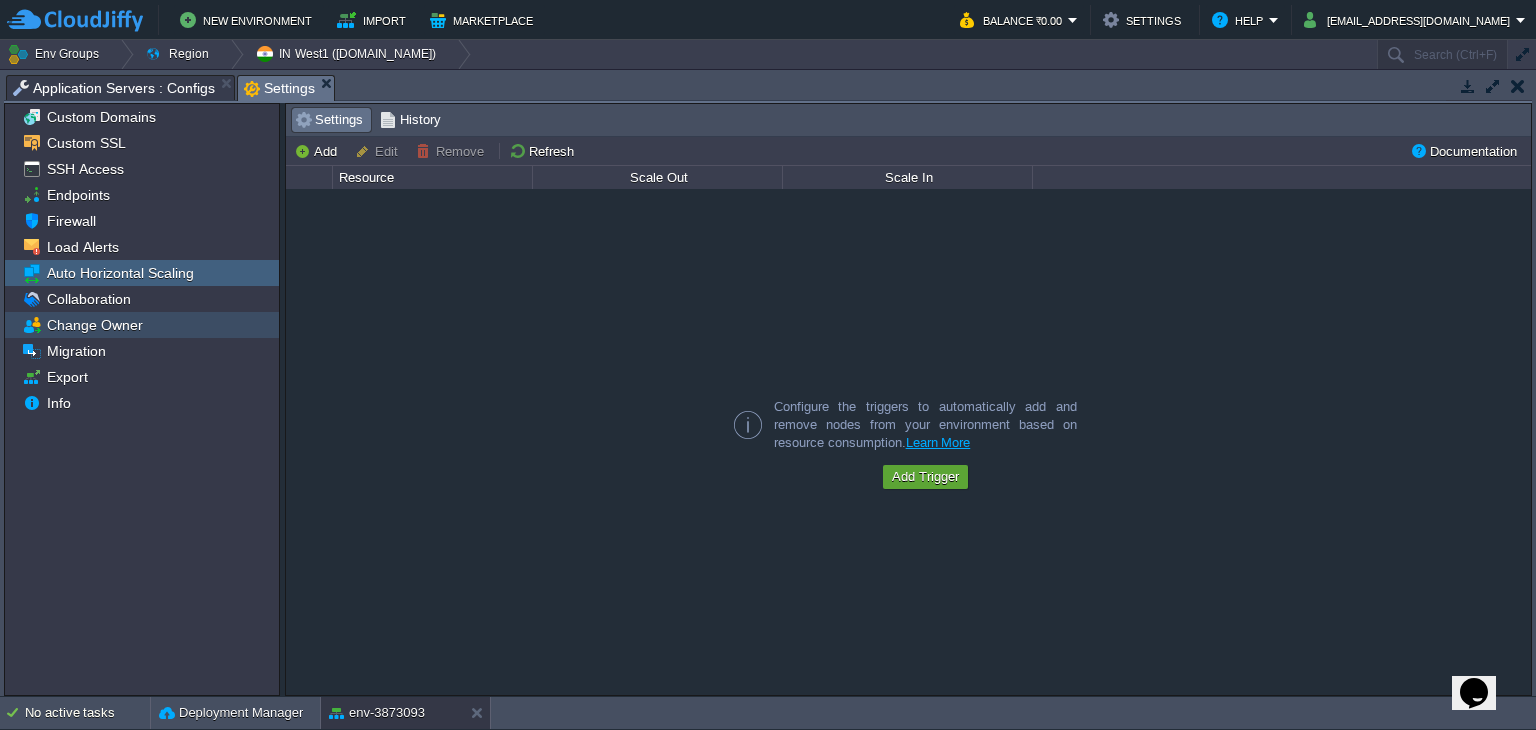 click on "Change Owner" at bounding box center (142, 325) 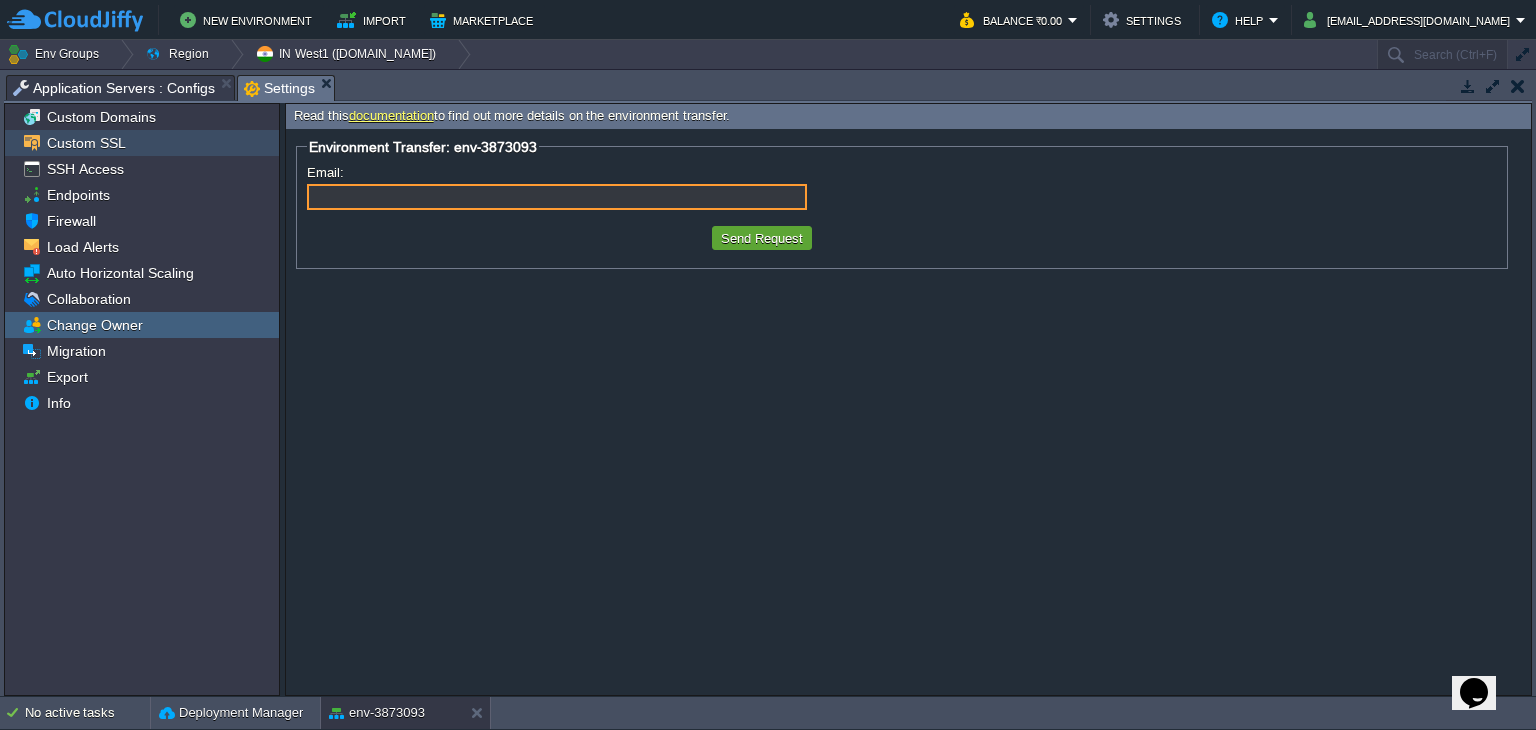 click on "Custom SSL" at bounding box center (142, 143) 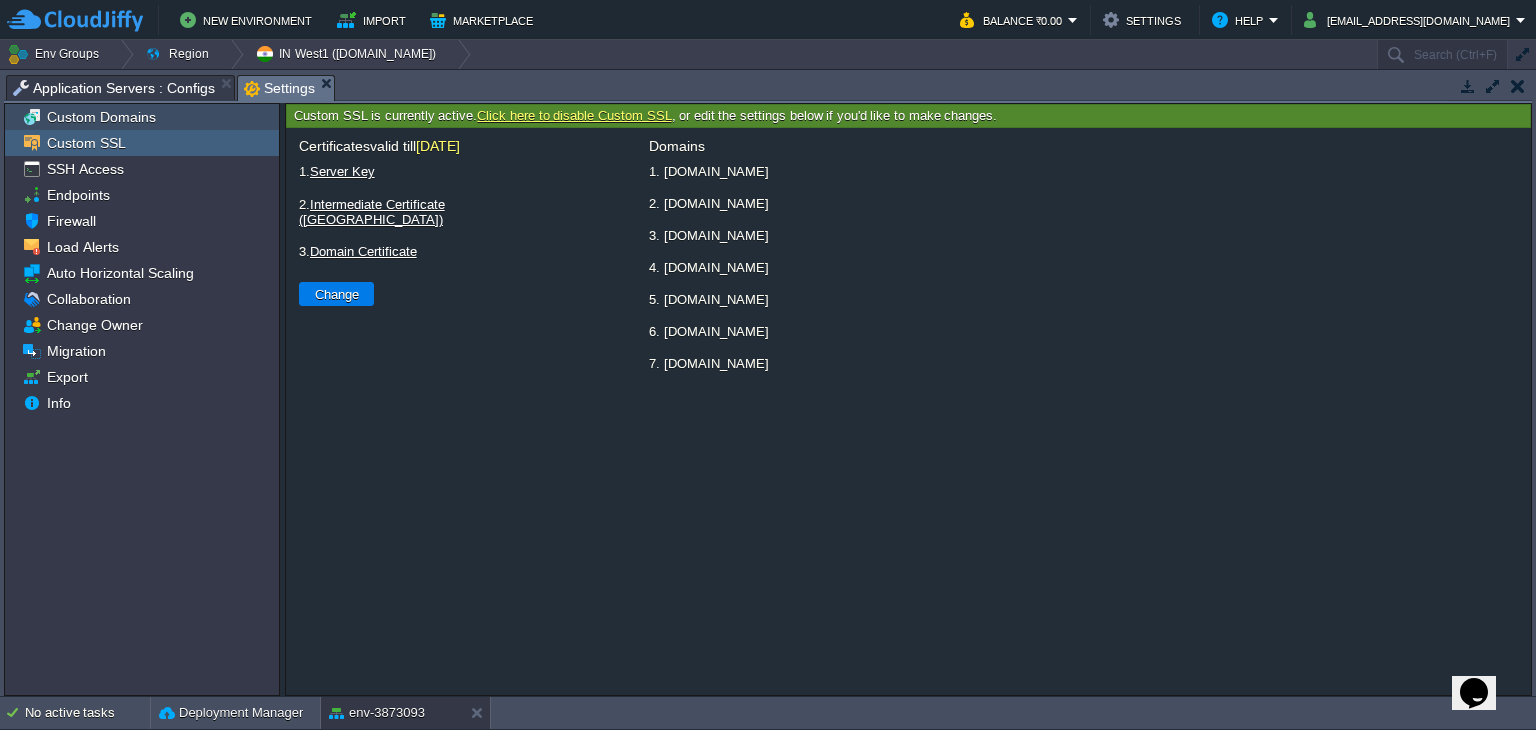 click on "Custom Domains" at bounding box center [101, 117] 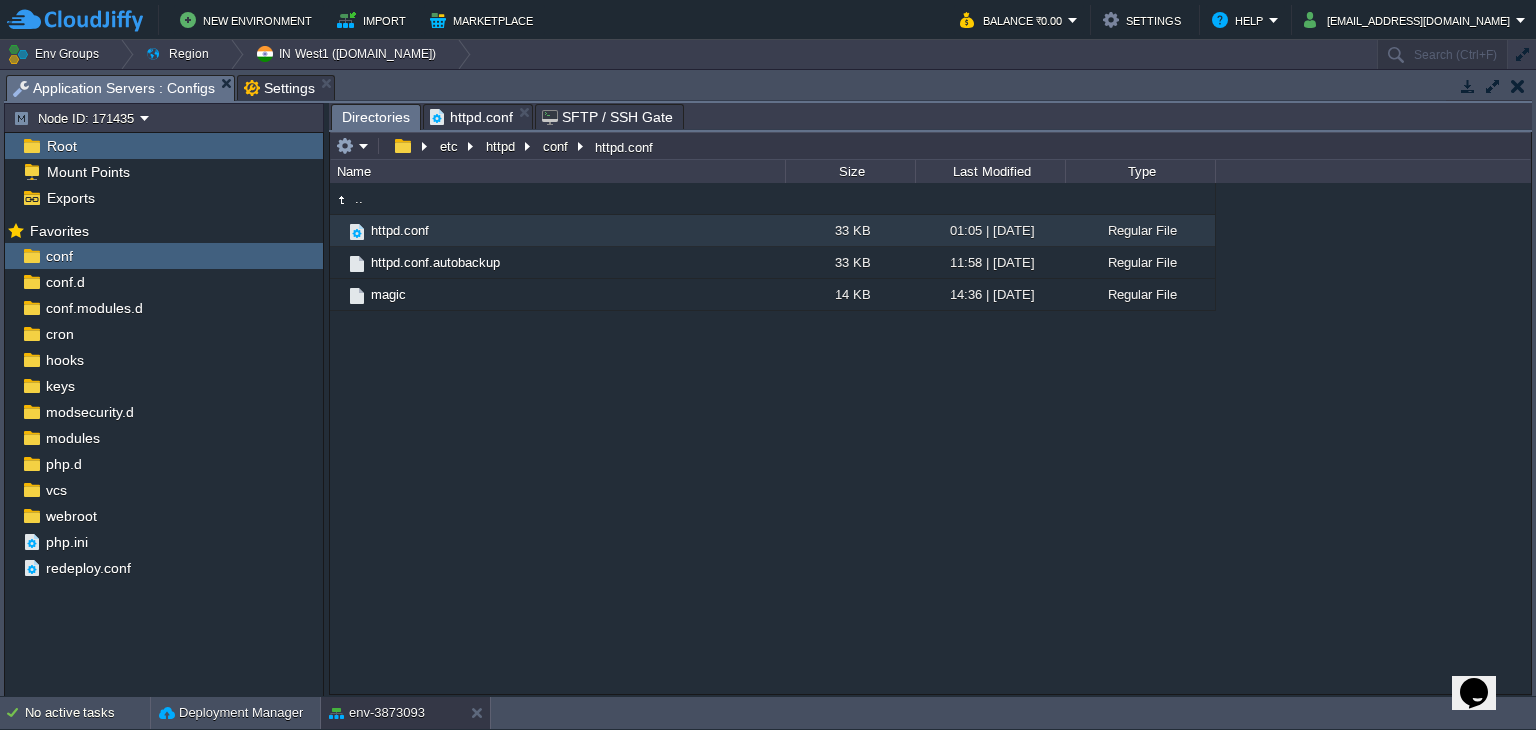 click on "Application Servers : Configs" at bounding box center [114, 88] 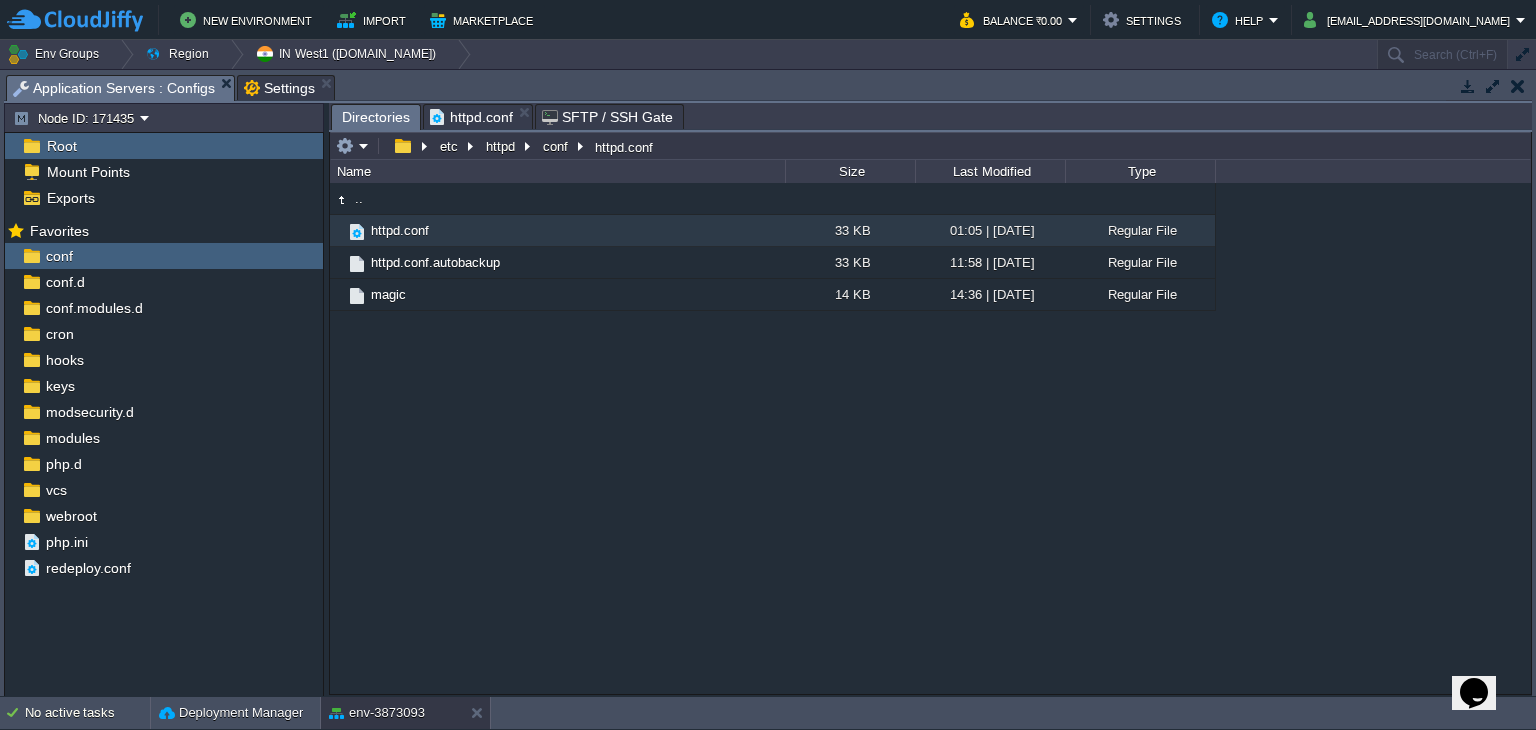 click on "httpd.conf" at bounding box center (471, 117) 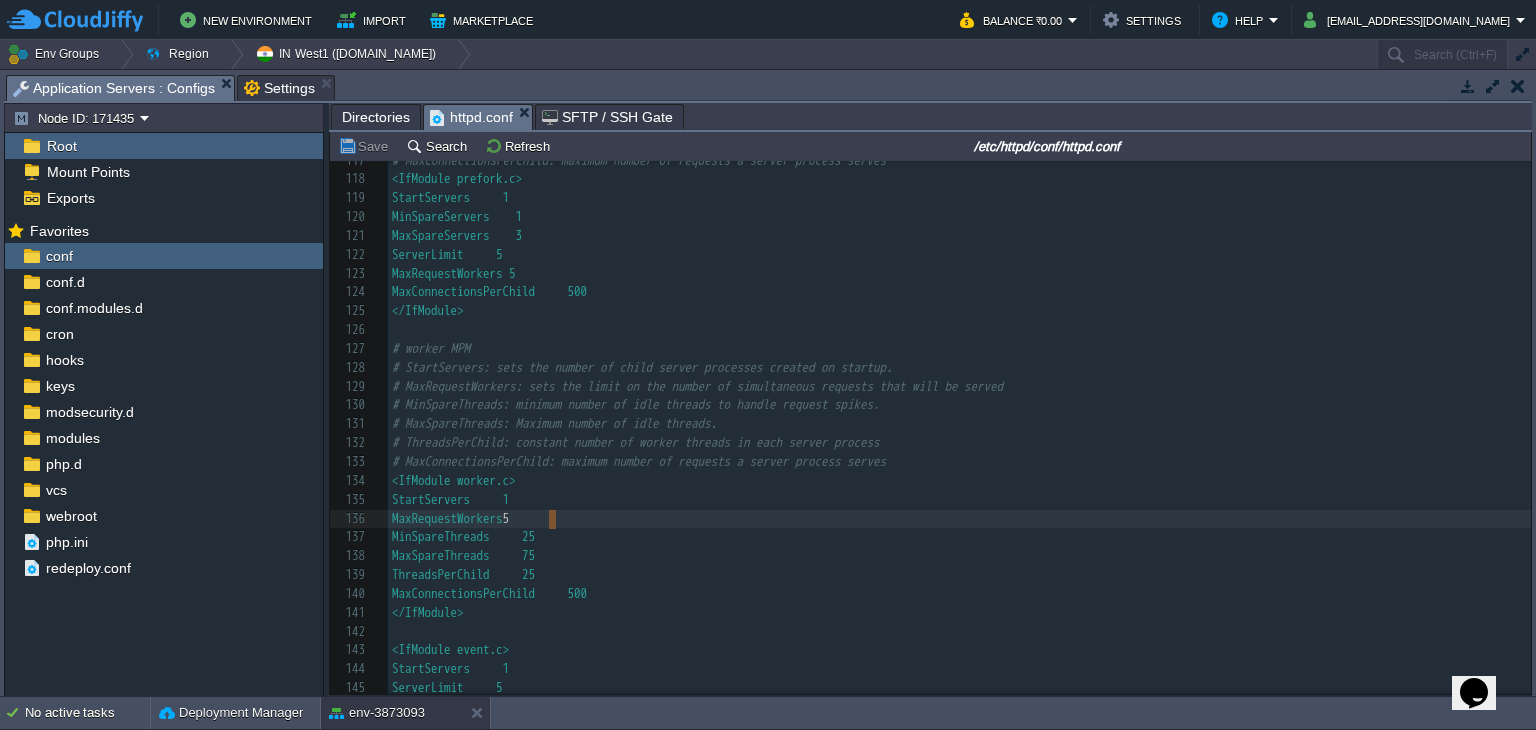 click at bounding box center (1468, 86) 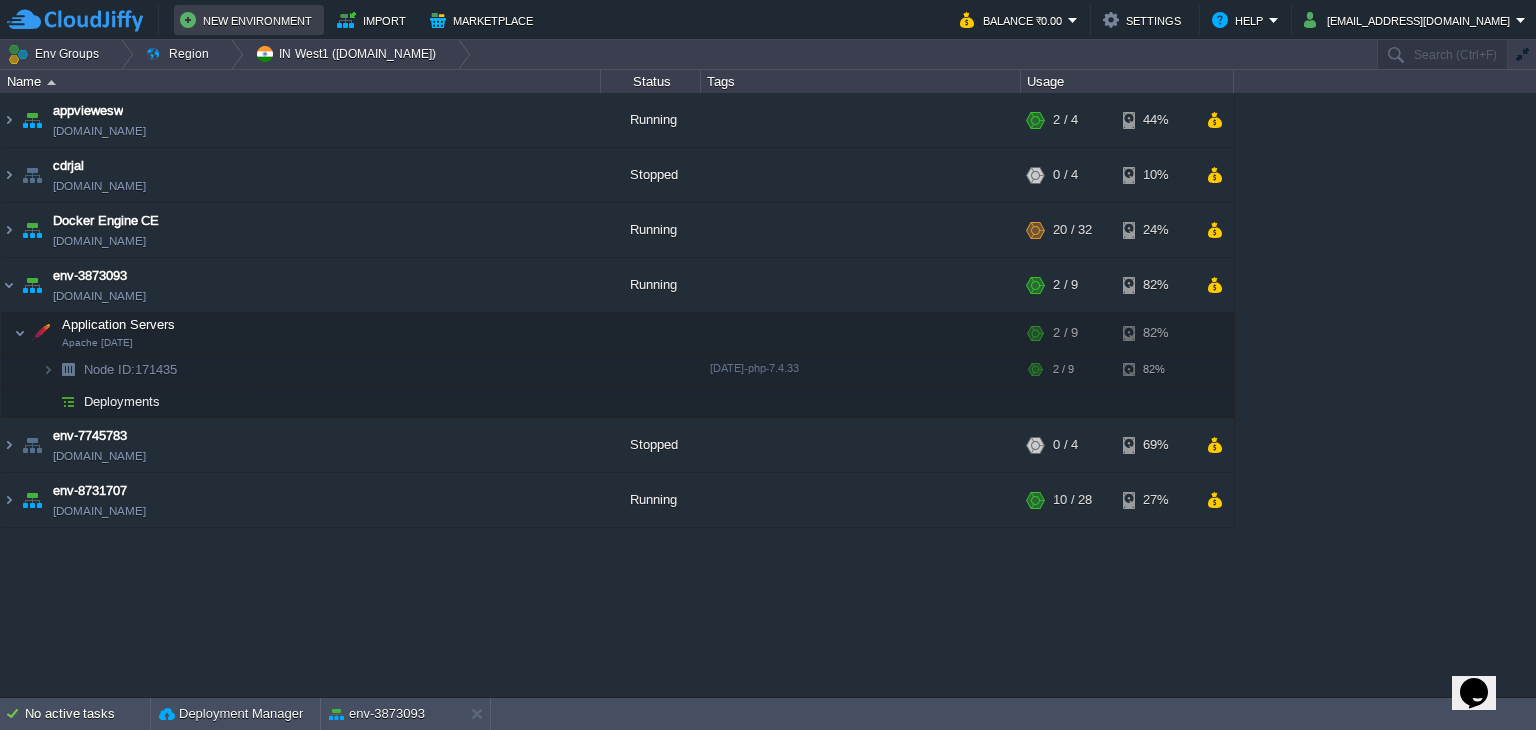 click on "New Environment" at bounding box center (249, 20) 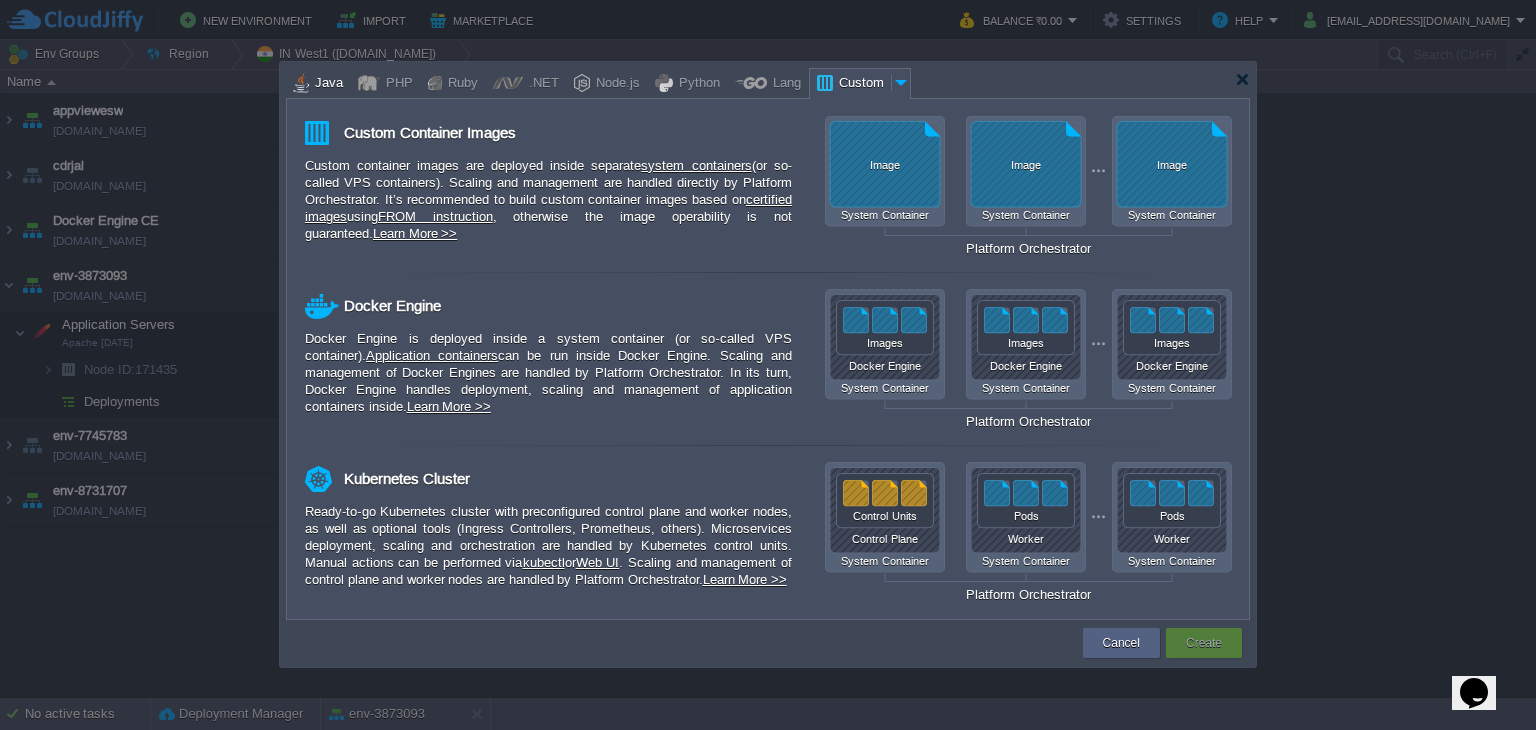 click on "Java" at bounding box center [326, 84] 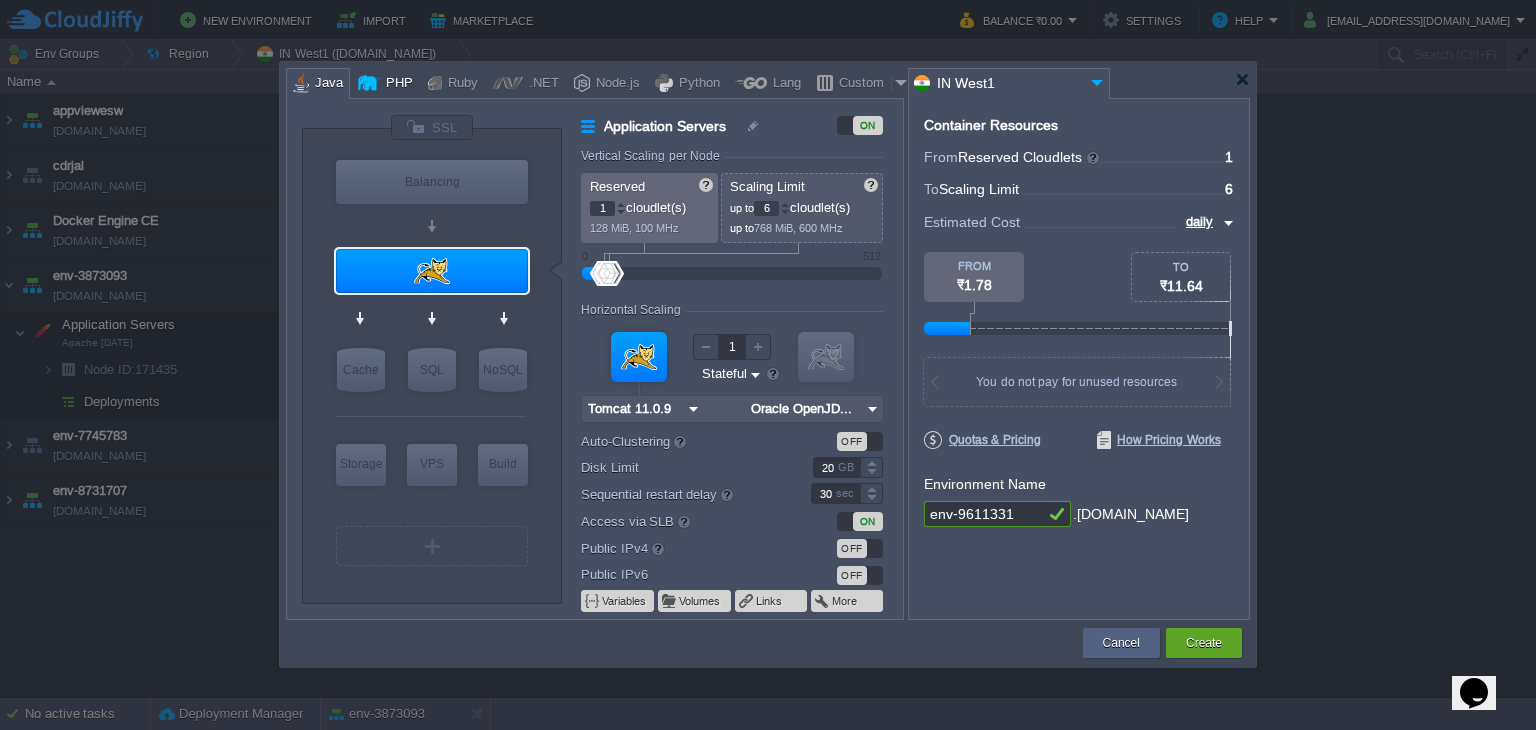 click at bounding box center (369, 83) 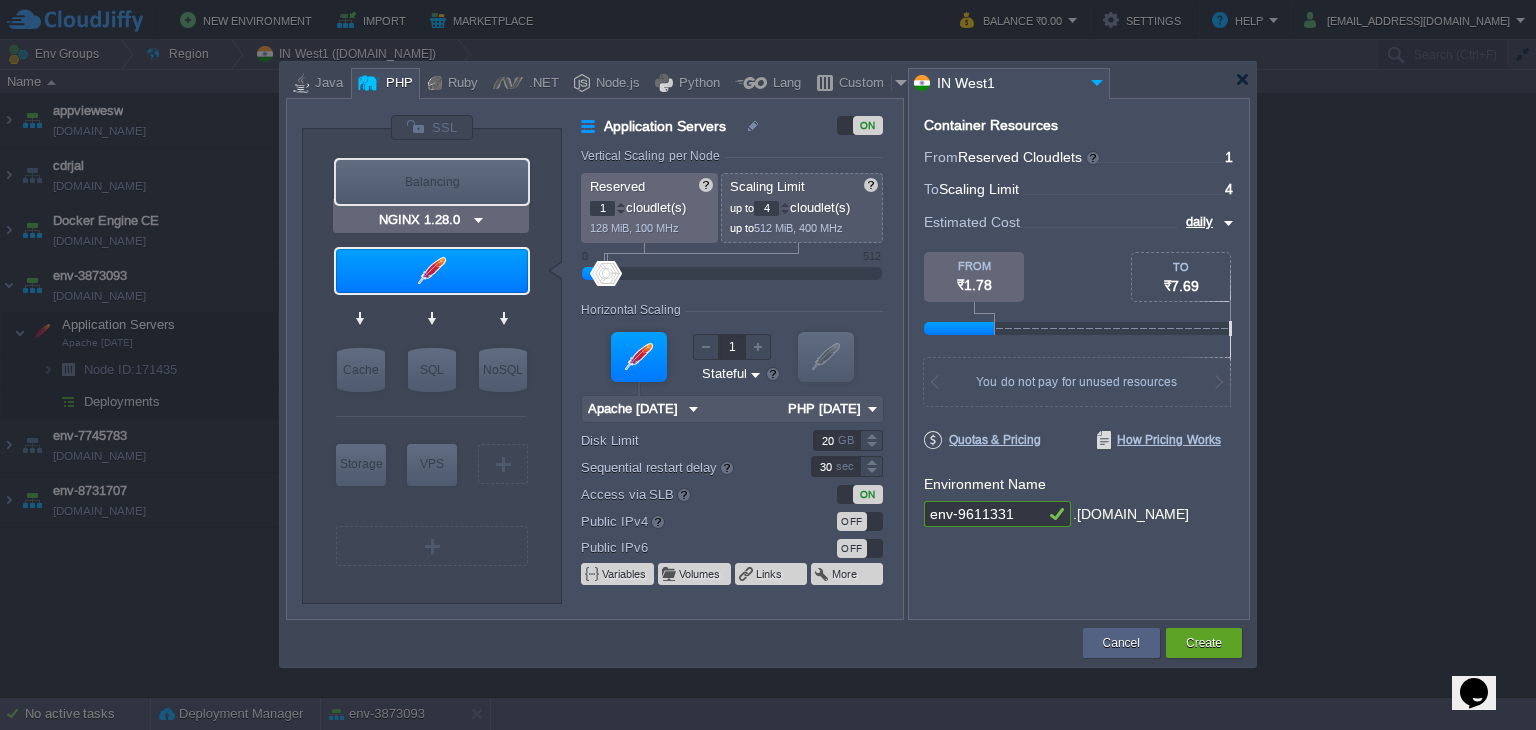 type on "Apache [DATE]" 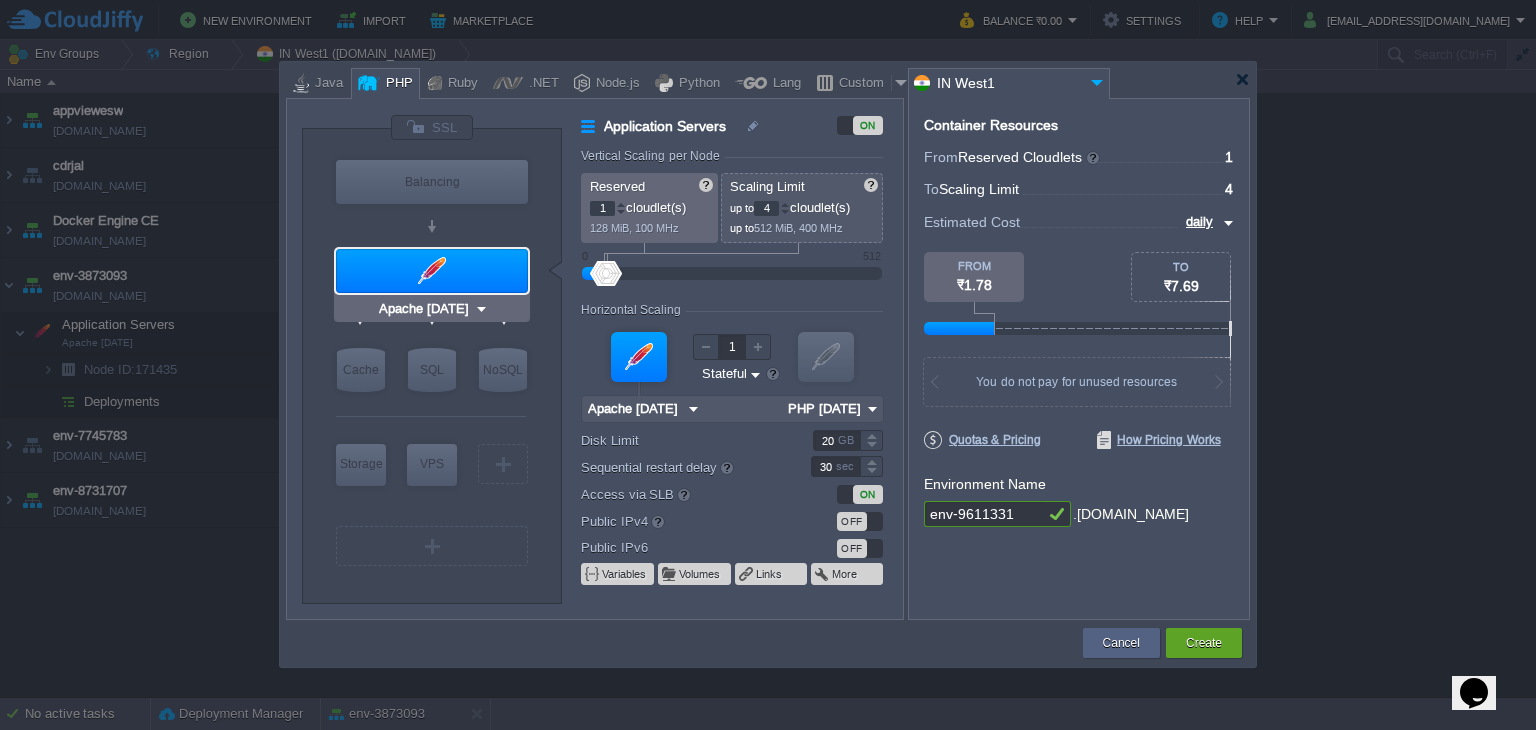 click at bounding box center (481, 309) 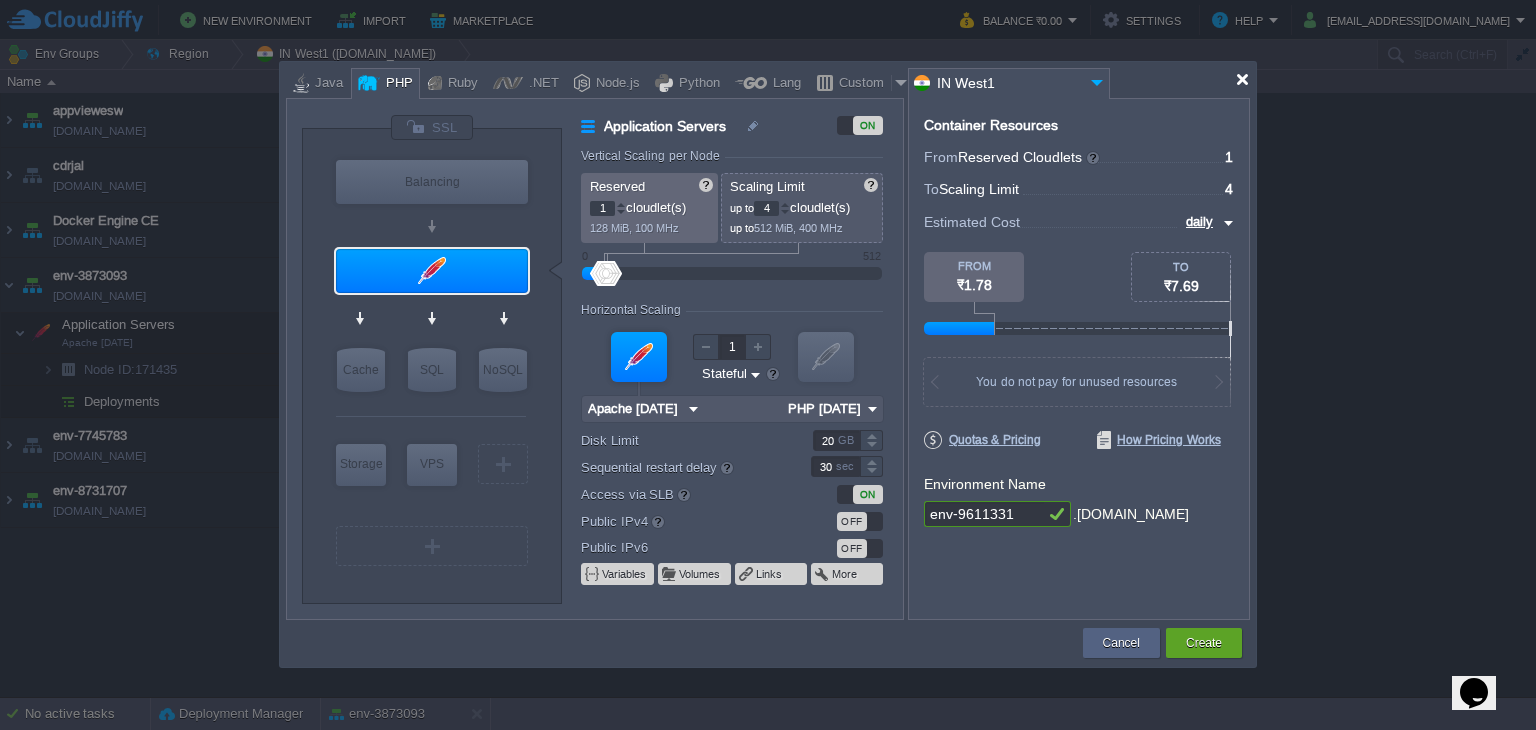 click at bounding box center [1242, 79] 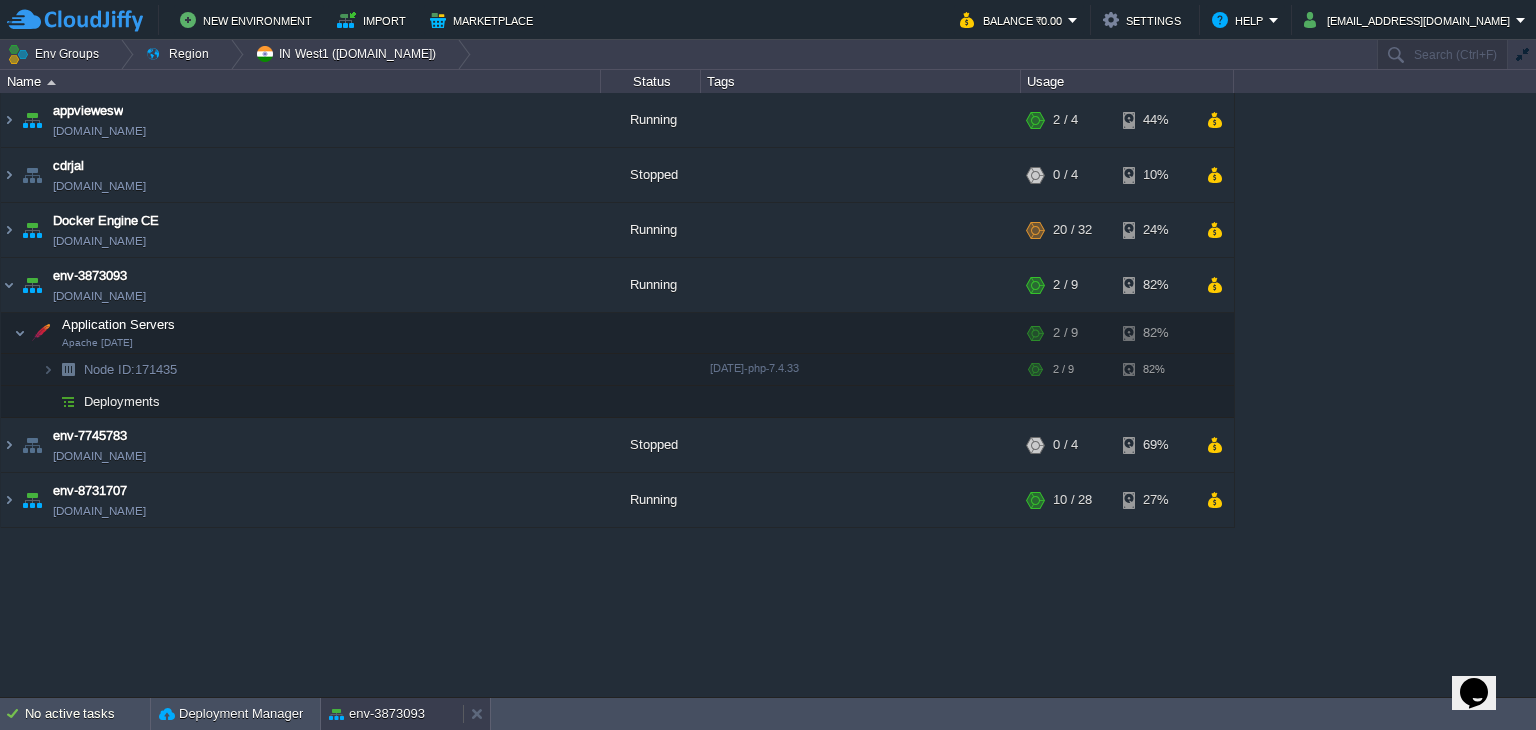click on "env-3873093" at bounding box center (392, 714) 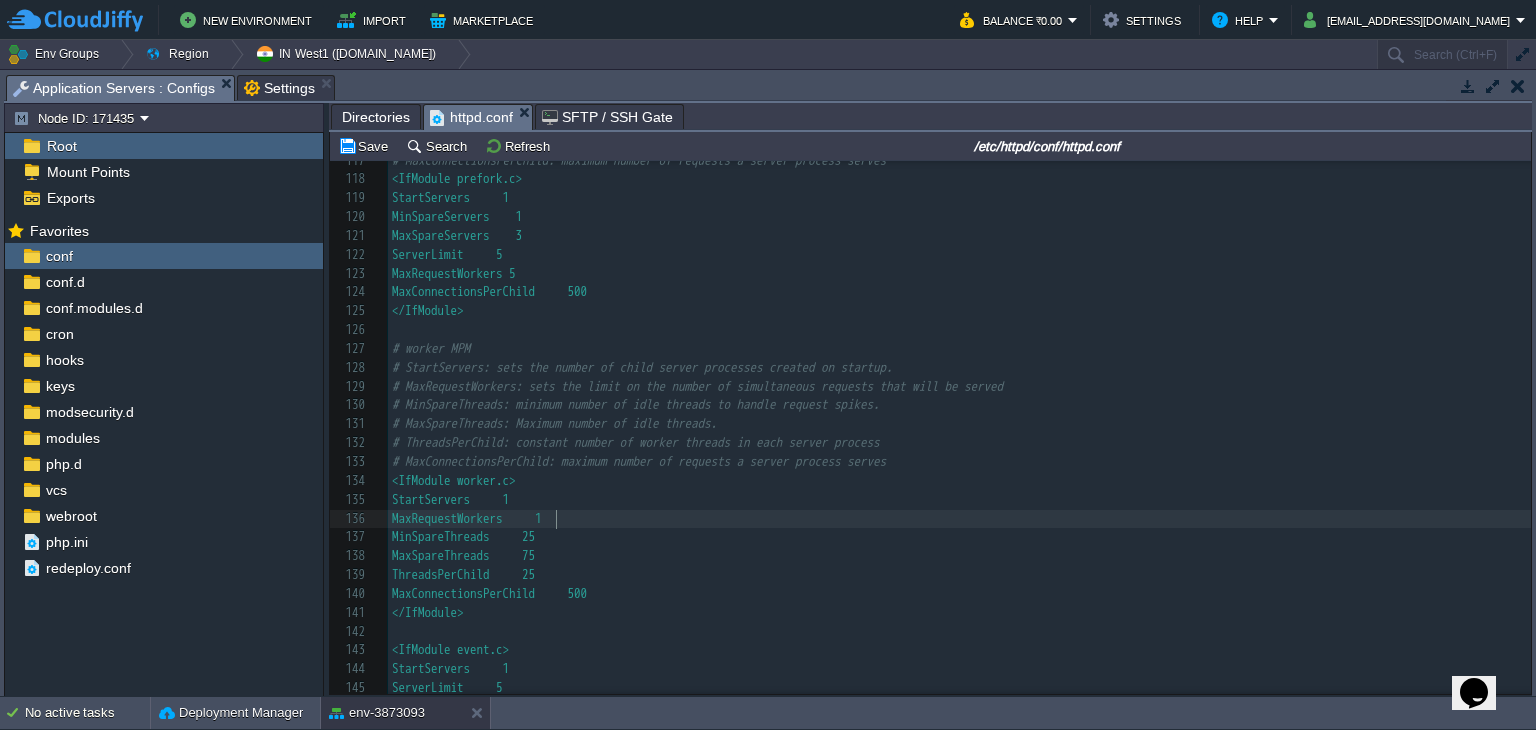 scroll, scrollTop: 6, scrollLeft: 13, axis: both 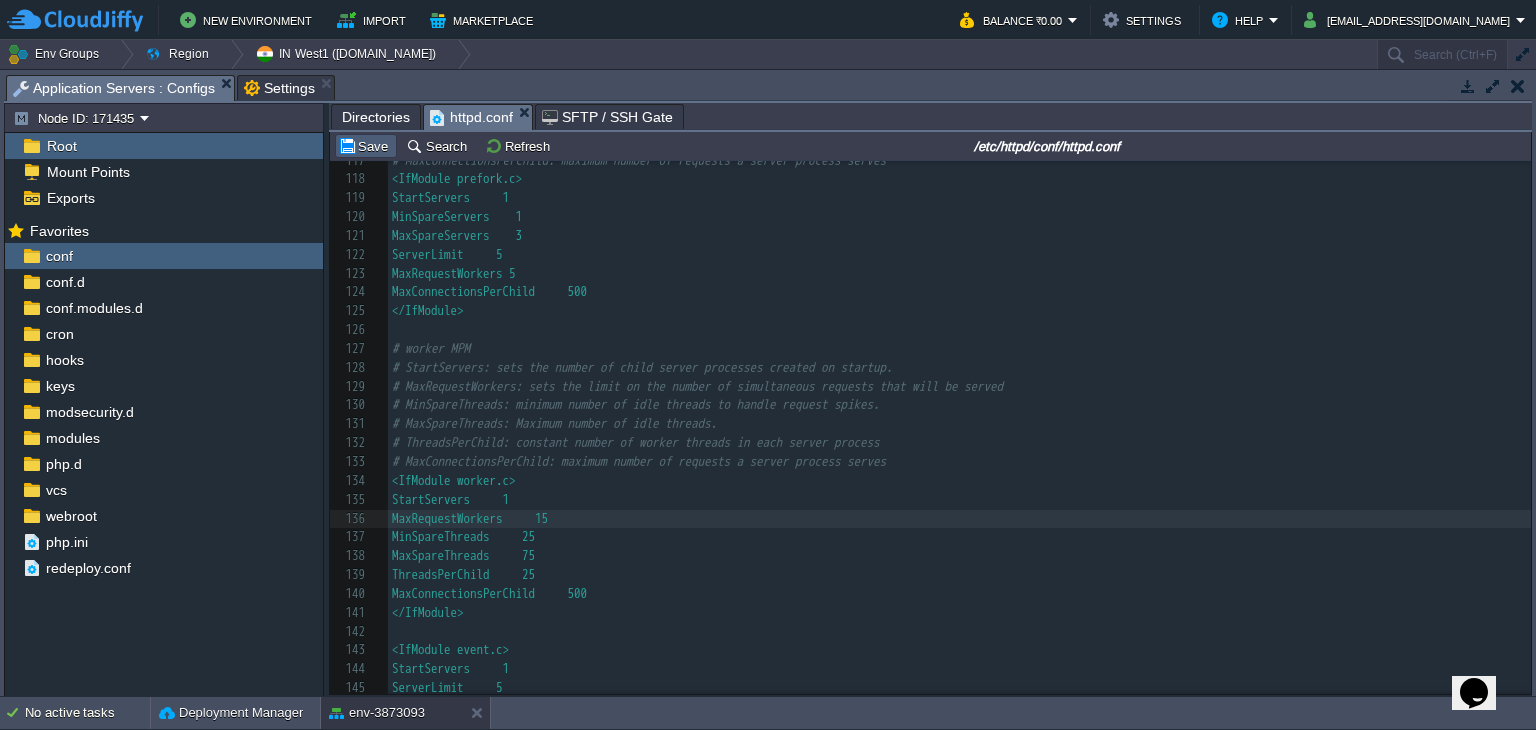 type on "15" 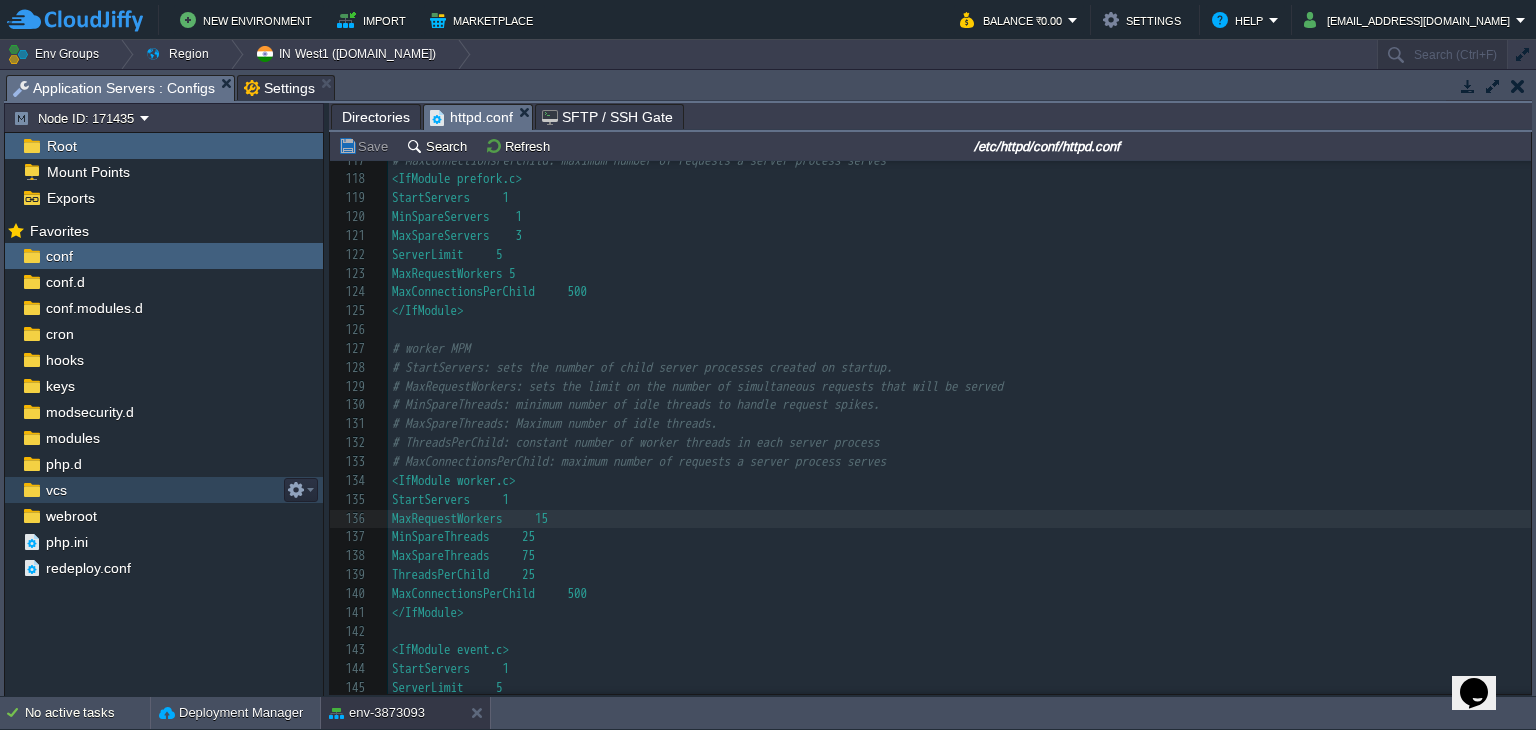 click on "vcs" at bounding box center [164, 490] 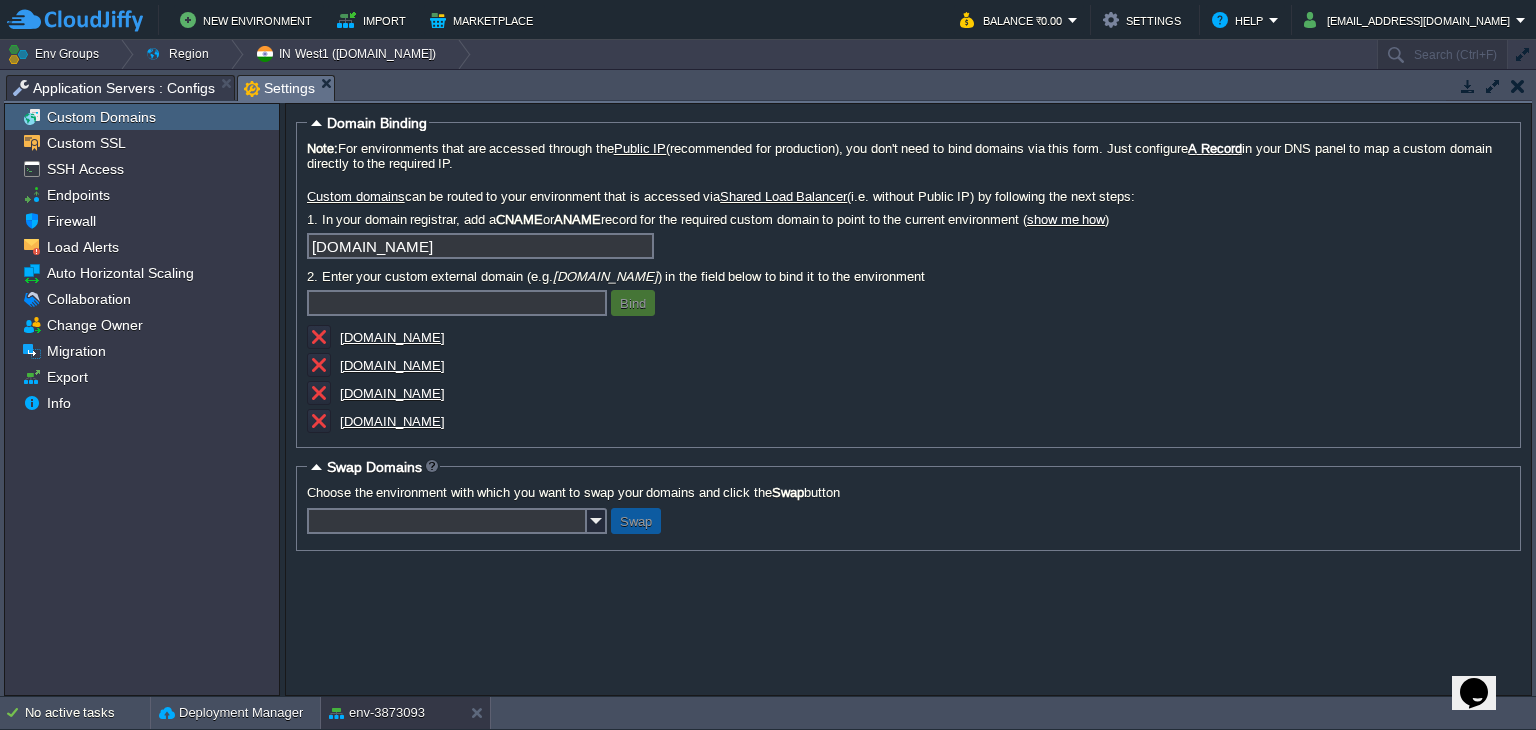 click on "Settings" at bounding box center [279, 88] 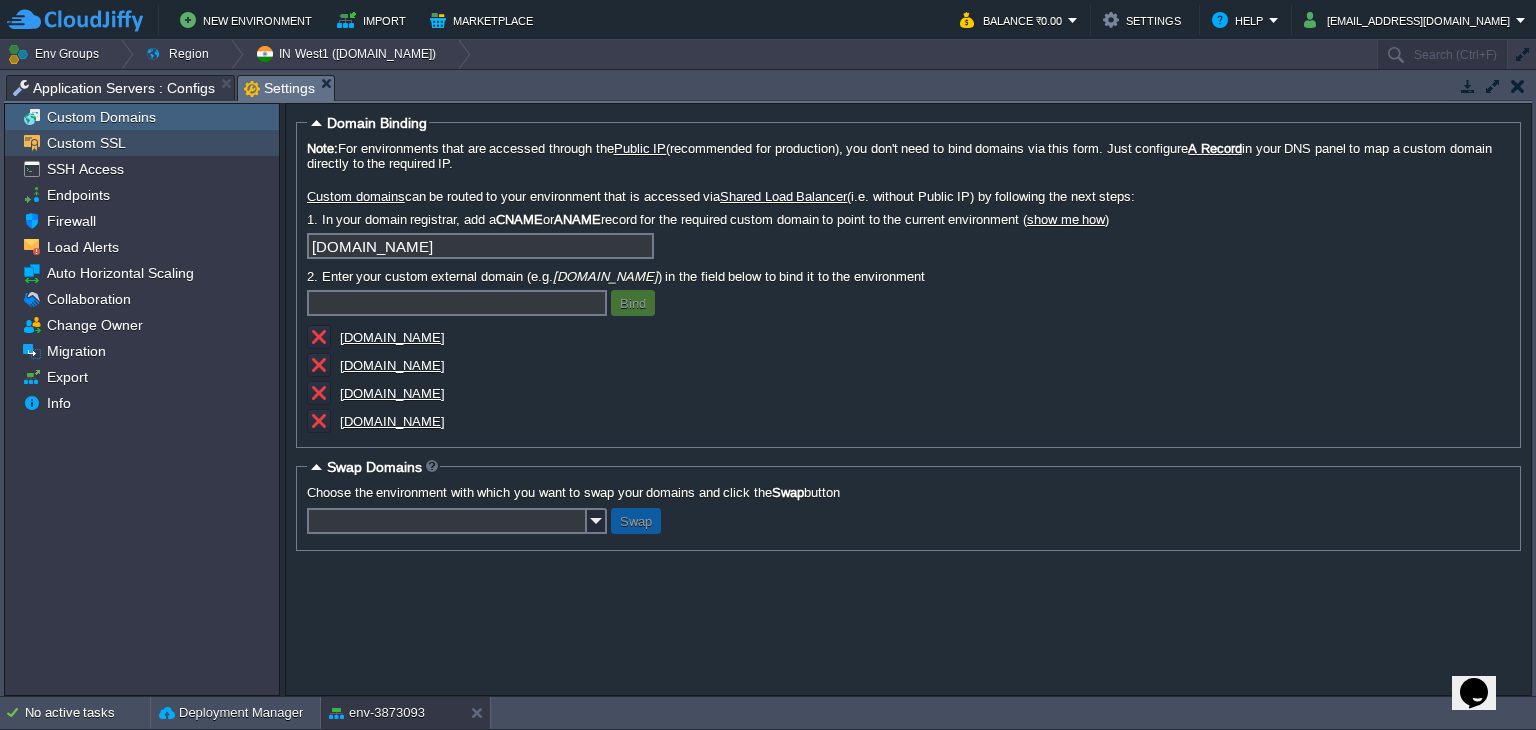 click on "Custom SSL" at bounding box center (142, 143) 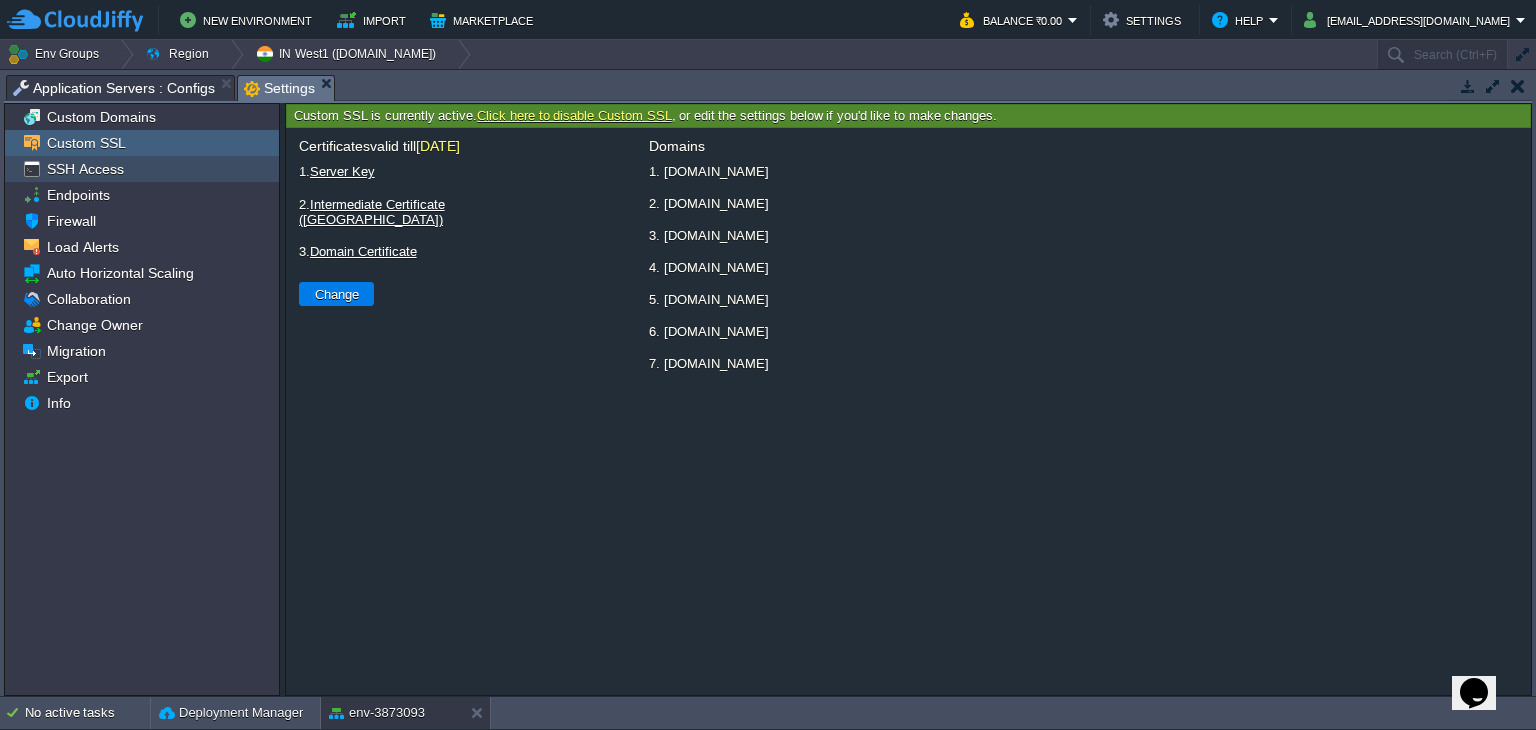 click on "SSH Access" at bounding box center [142, 169] 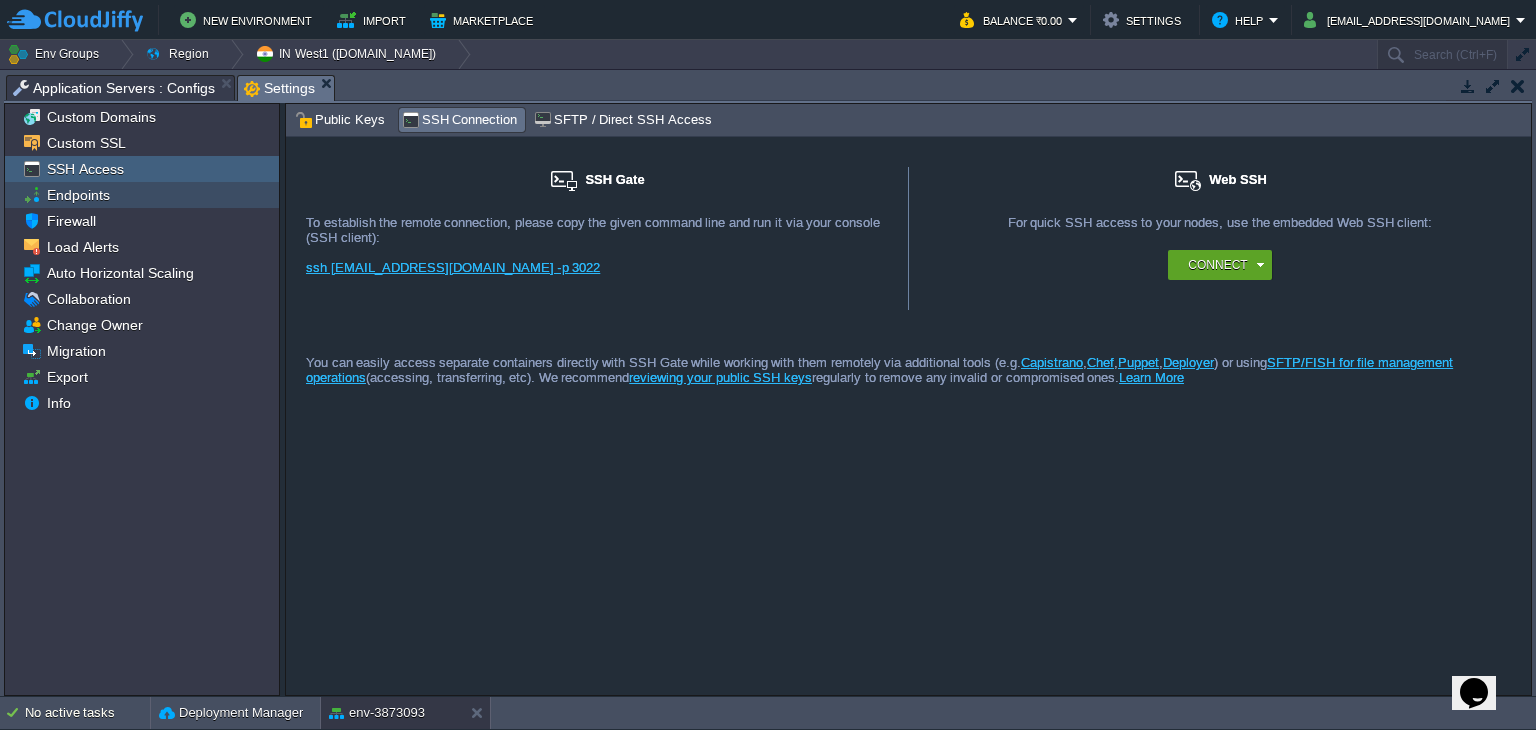 click on "Endpoints" at bounding box center [142, 195] 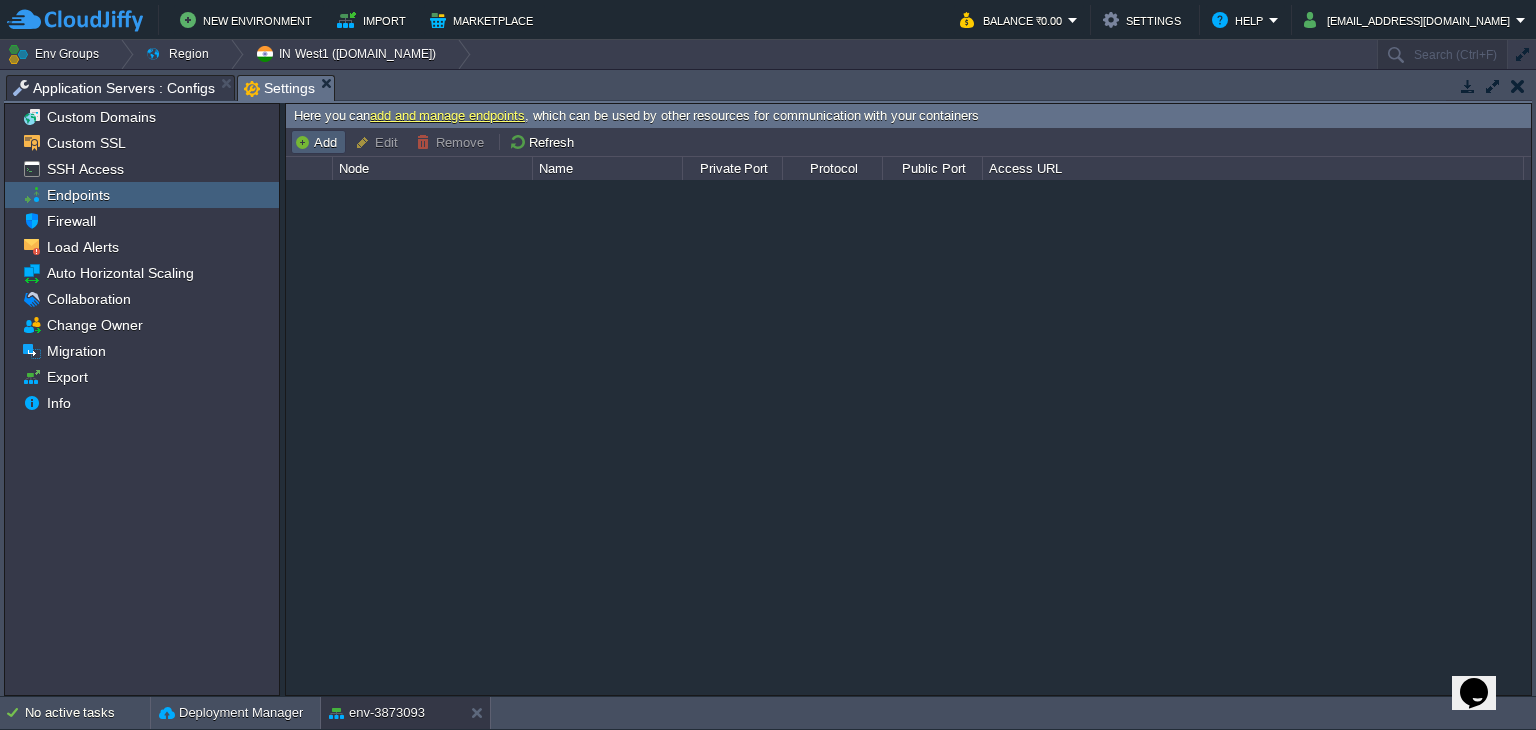 click on "Add" at bounding box center (318, 142) 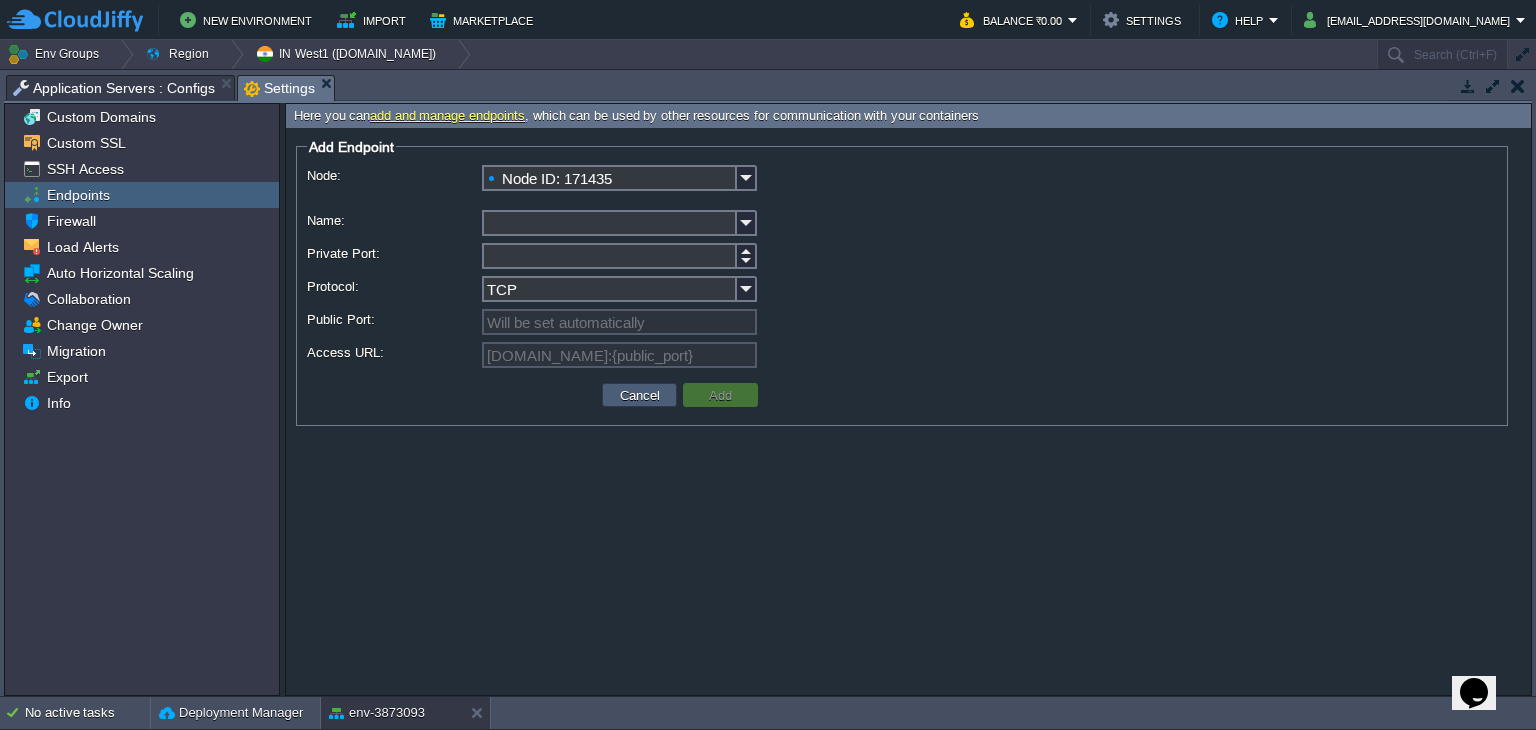 click on "Cancel" at bounding box center [640, 395] 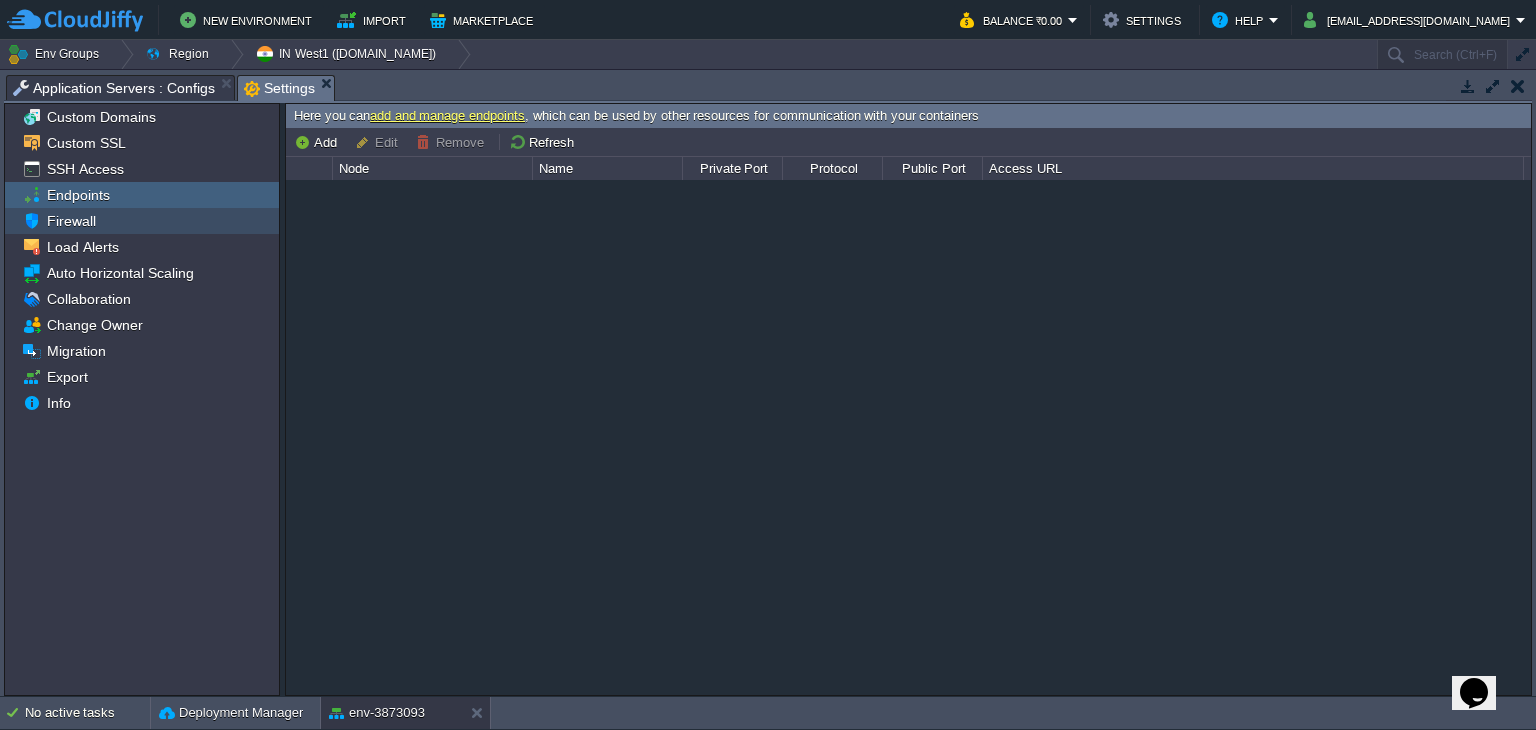 click on "Firewall" at bounding box center [142, 221] 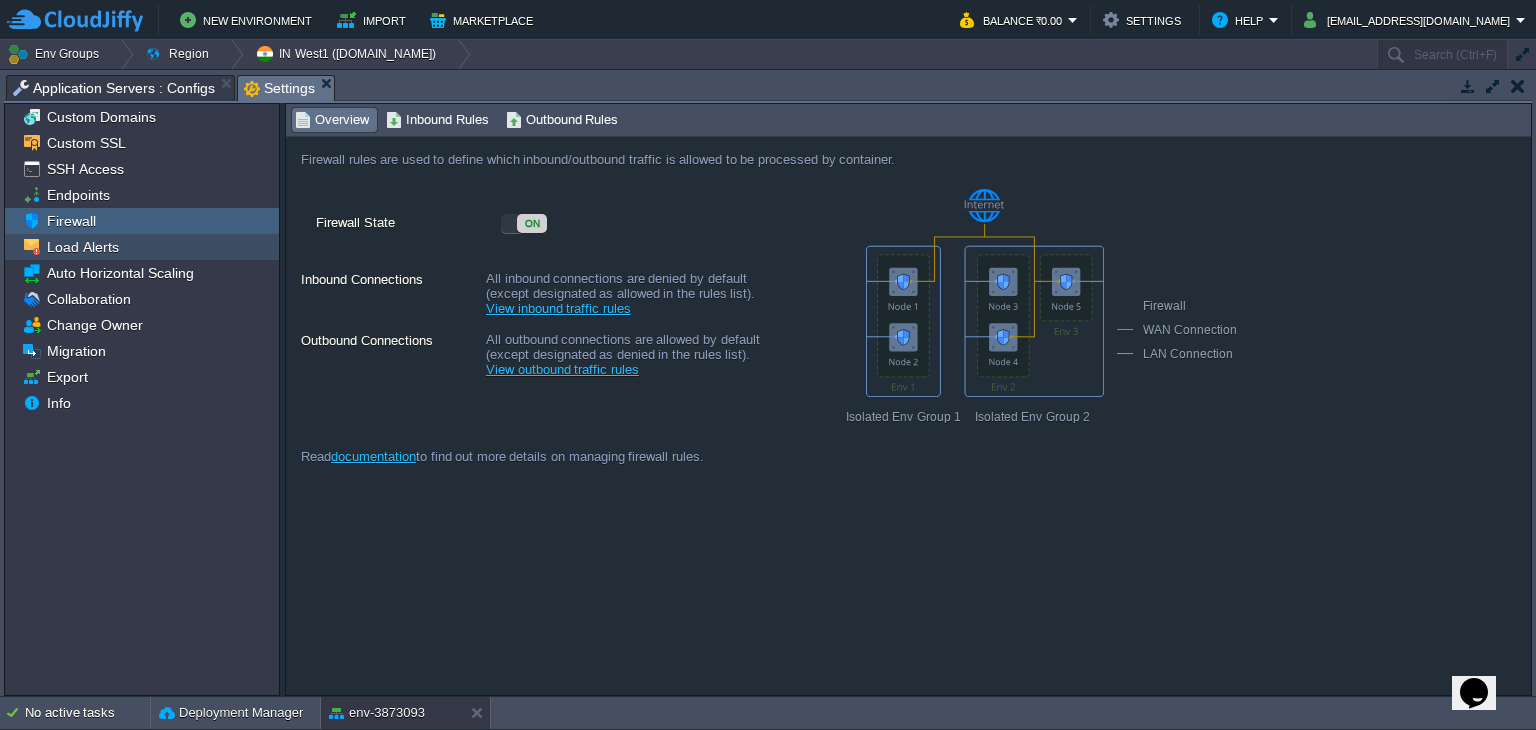click on "Load Alerts" at bounding box center (142, 247) 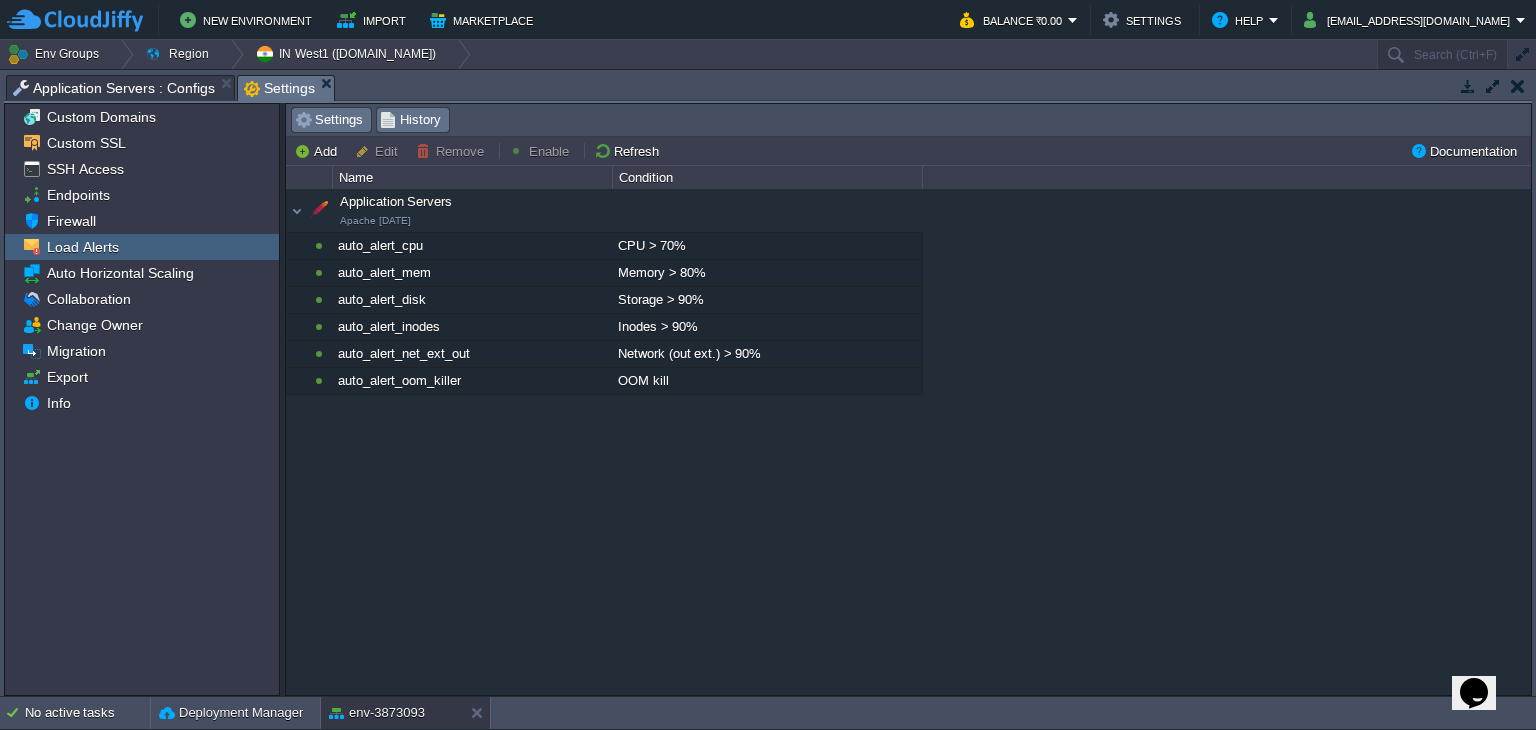 click on "History" at bounding box center [410, 120] 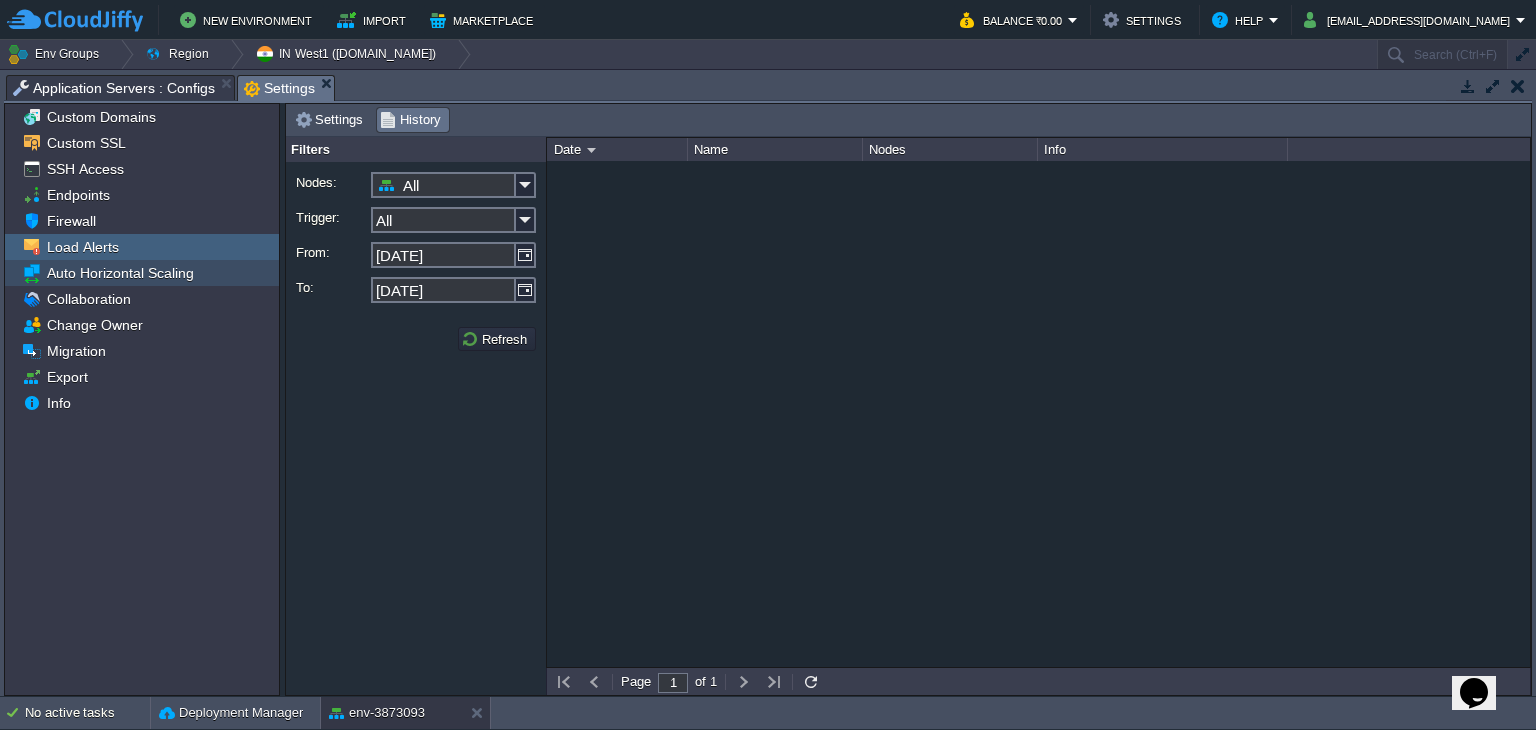 click on "Auto Horizontal Scaling" at bounding box center (120, 273) 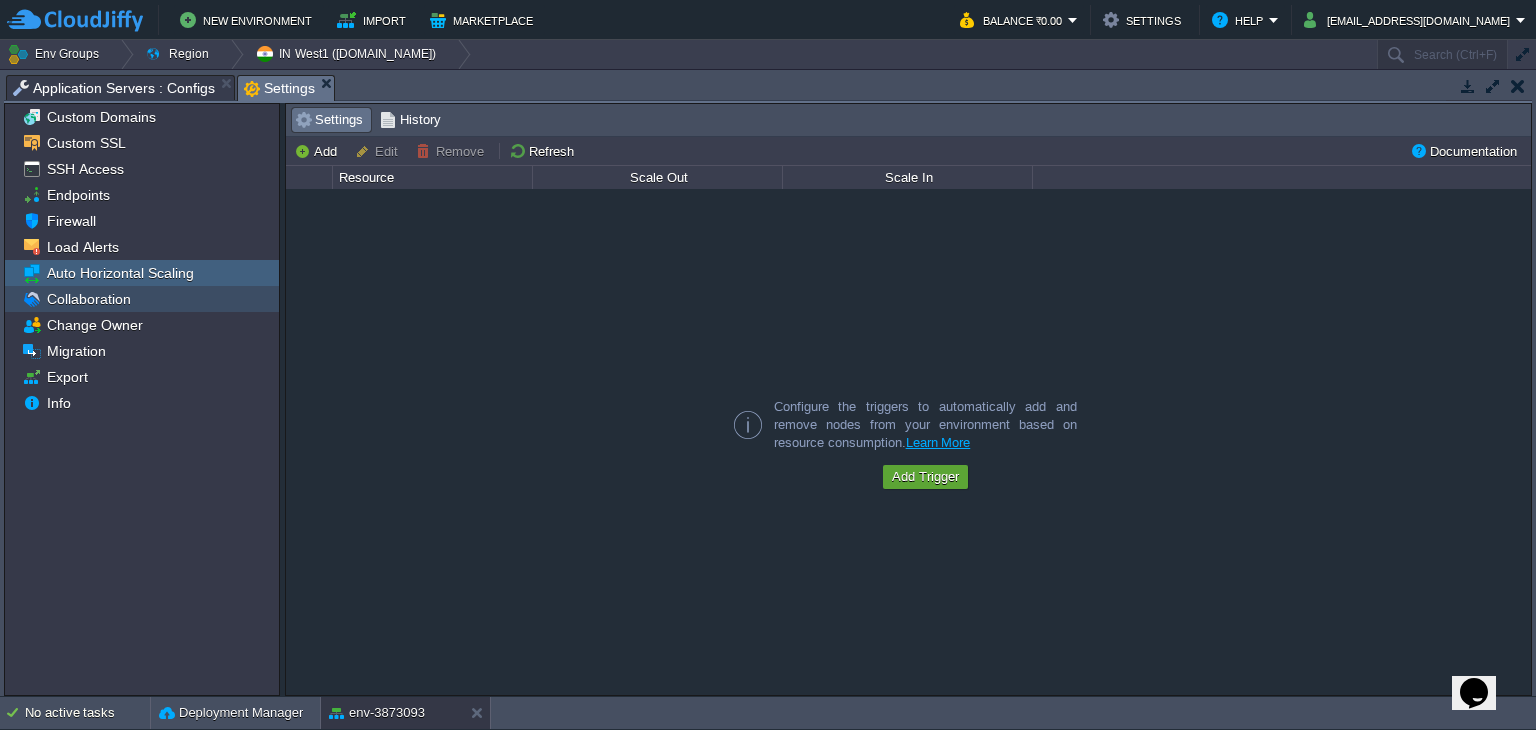 click on "Collaboration" at bounding box center [88, 299] 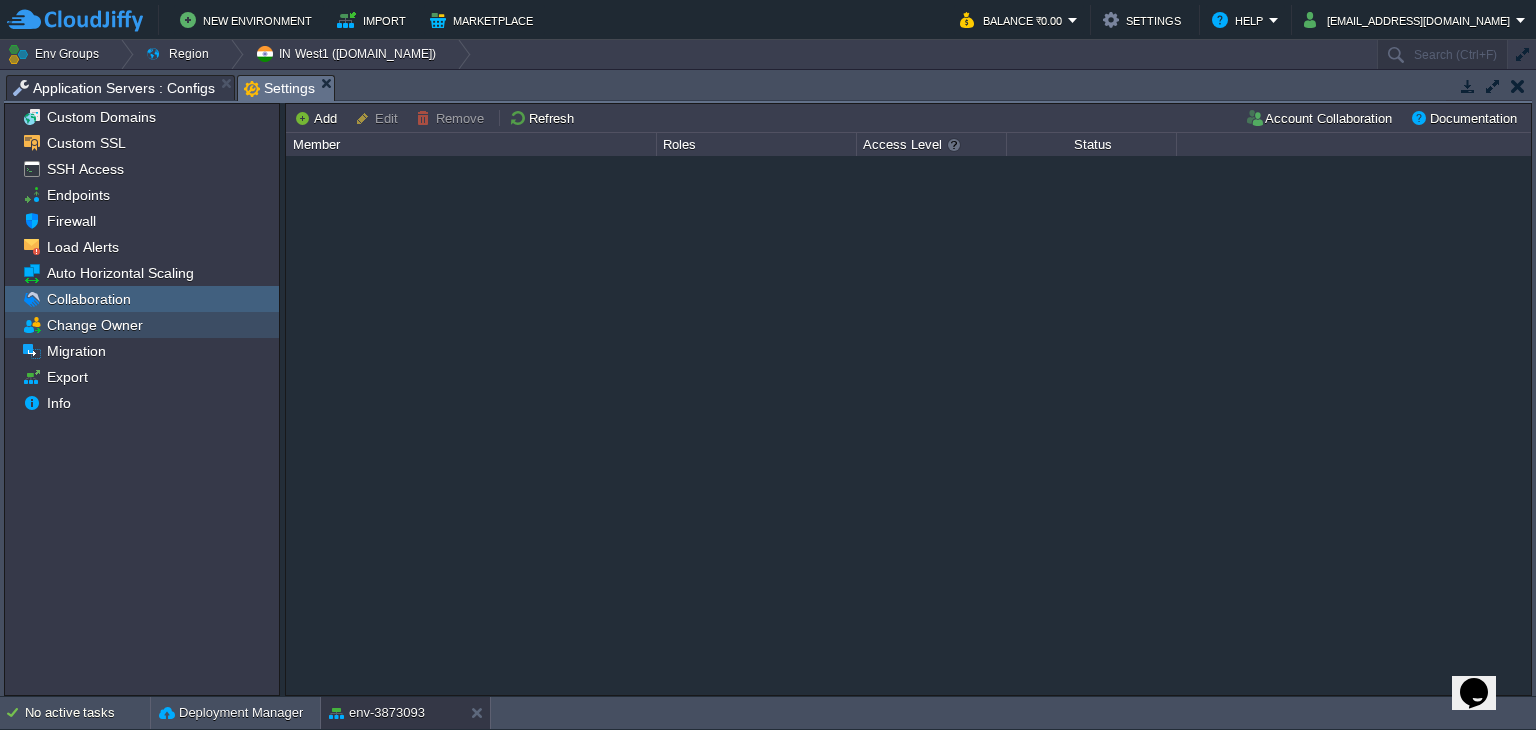 click on "Change Owner" at bounding box center (94, 325) 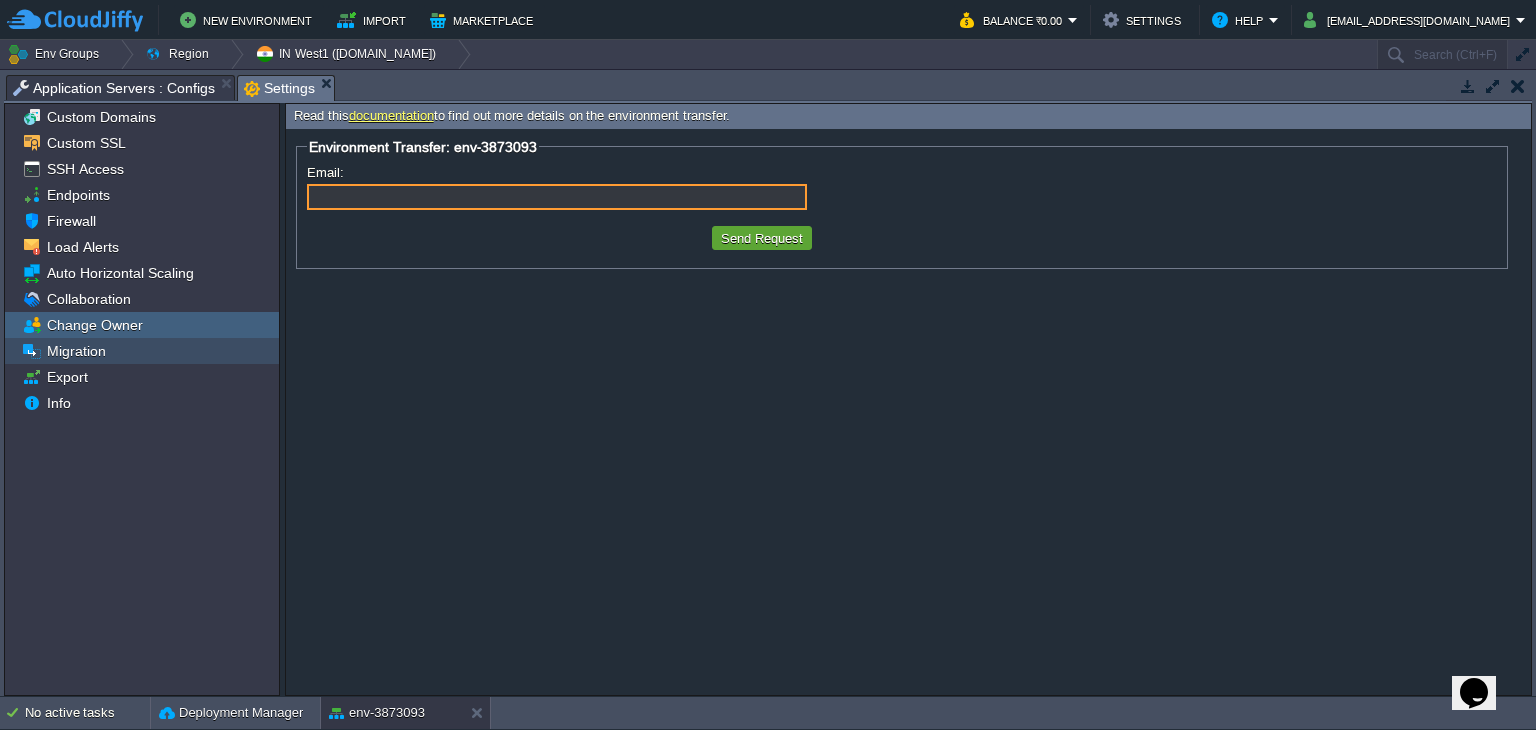 click on "Migration" at bounding box center [142, 351] 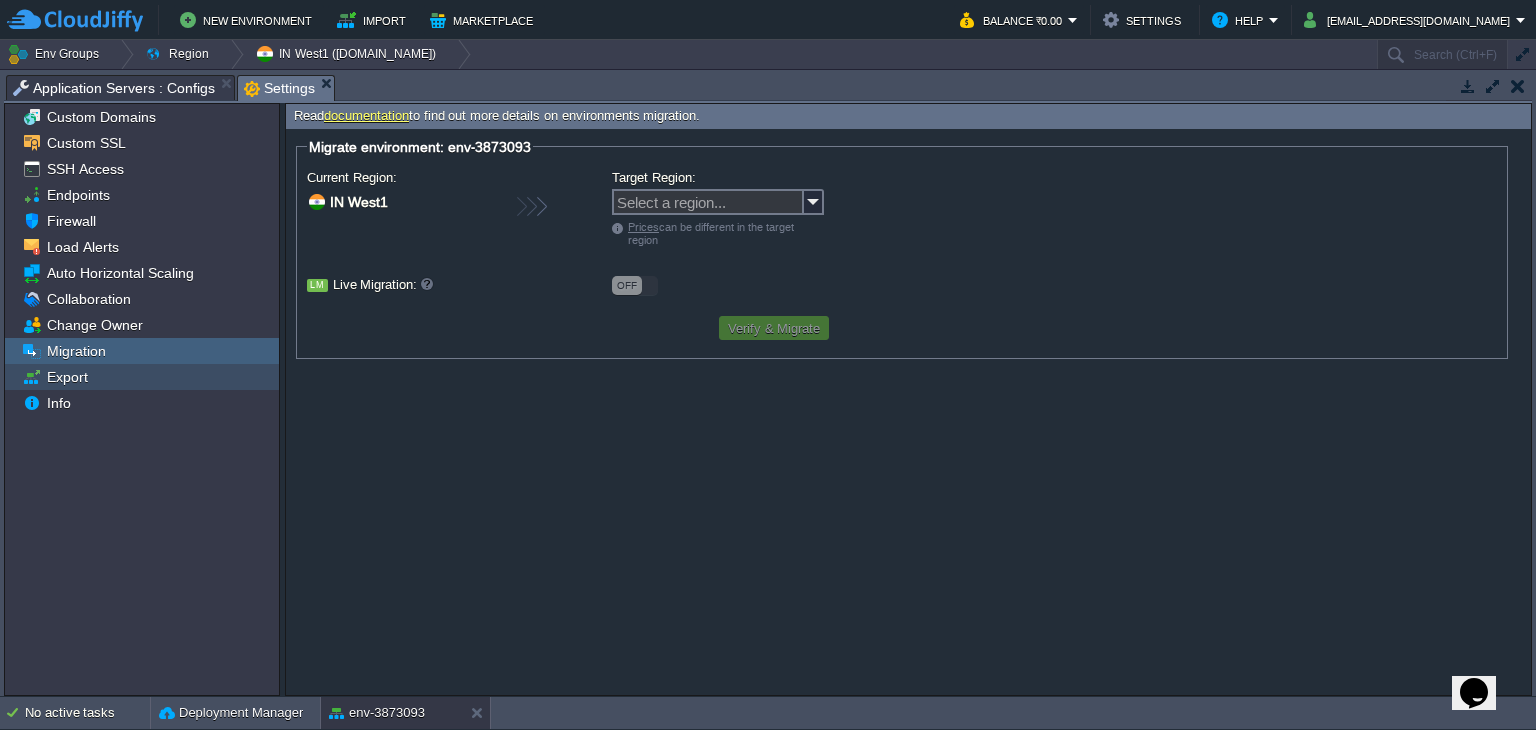 click on "Export" at bounding box center [142, 377] 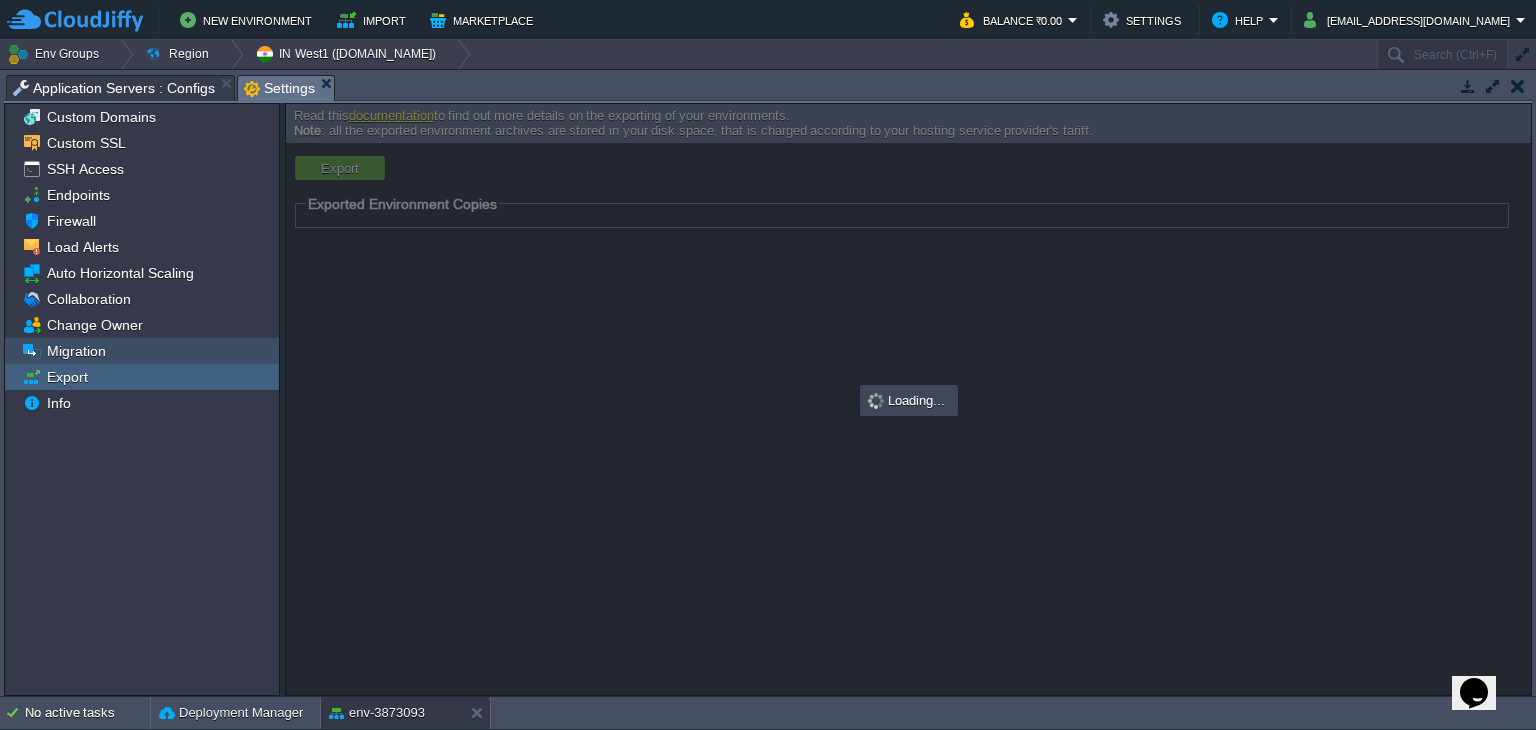 click on "Migration" at bounding box center [142, 351] 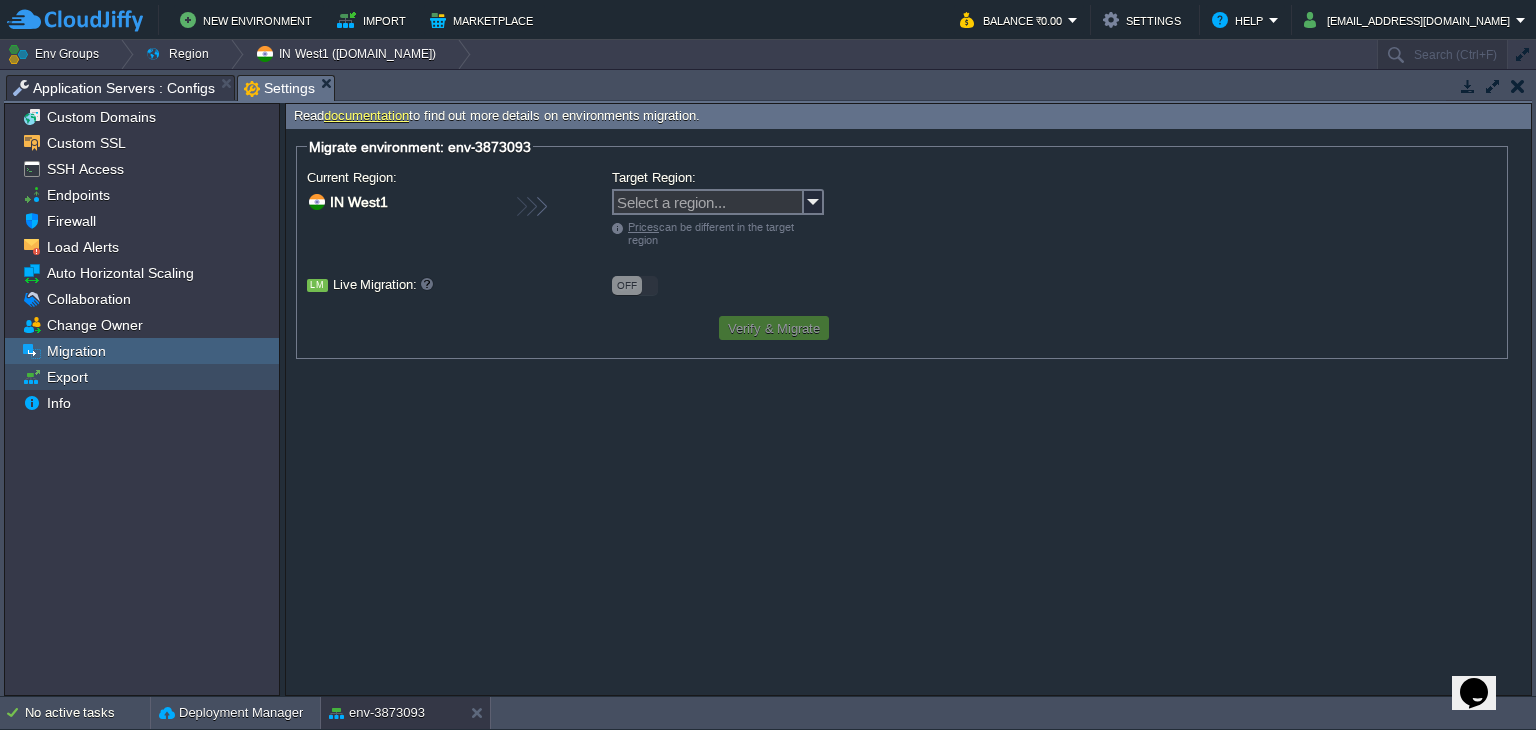 click on "Export" at bounding box center [142, 377] 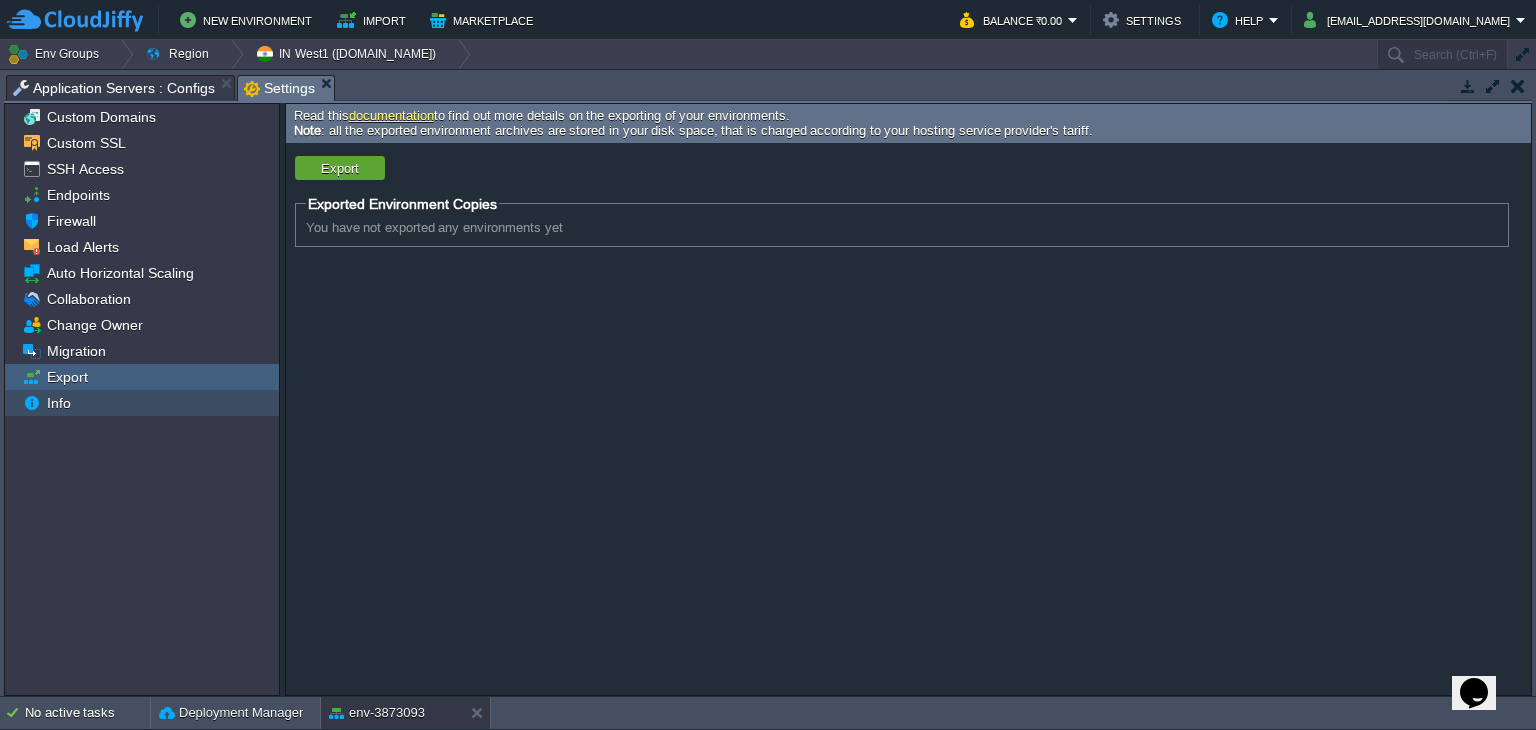 click on "Info" at bounding box center [142, 403] 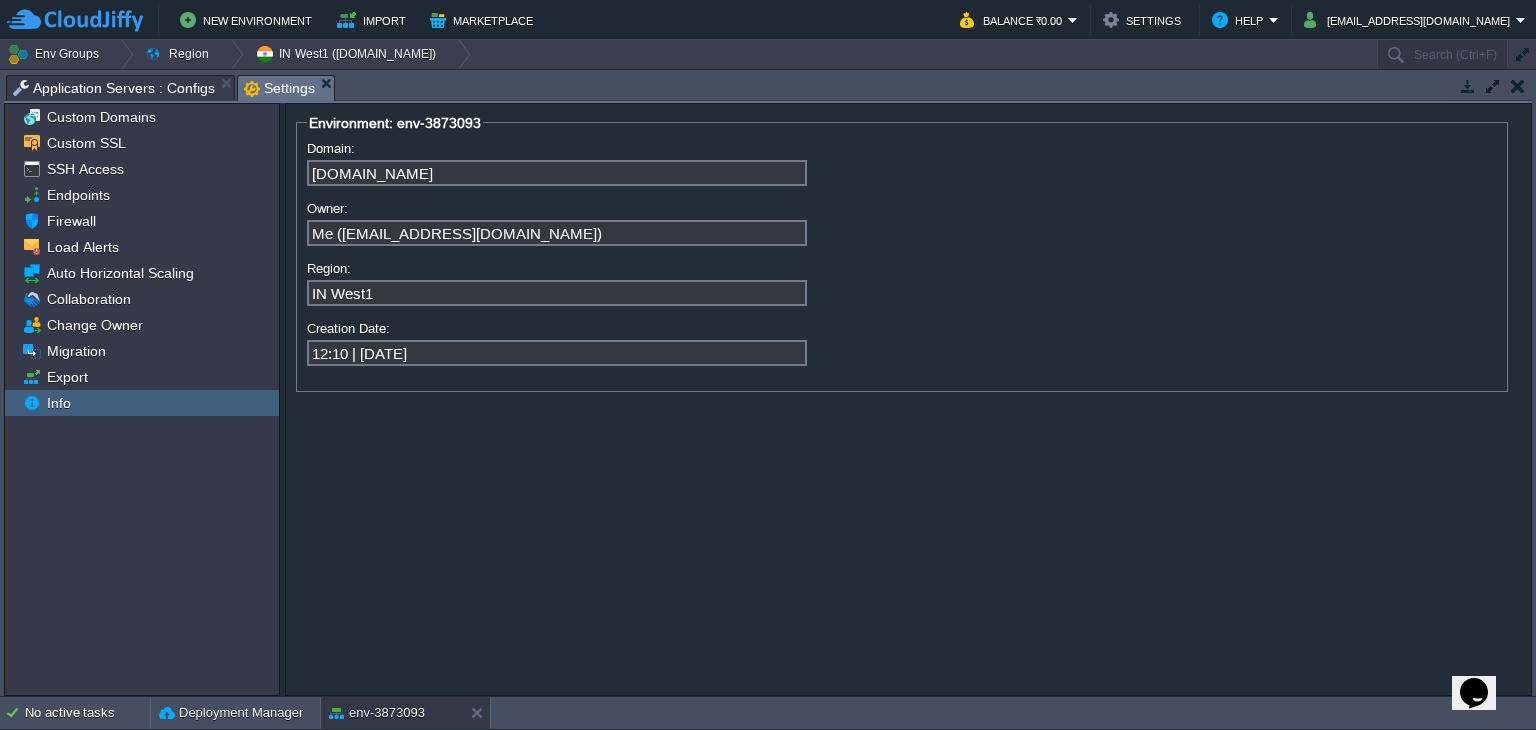 click on "Application Servers : Configs" at bounding box center [114, 88] 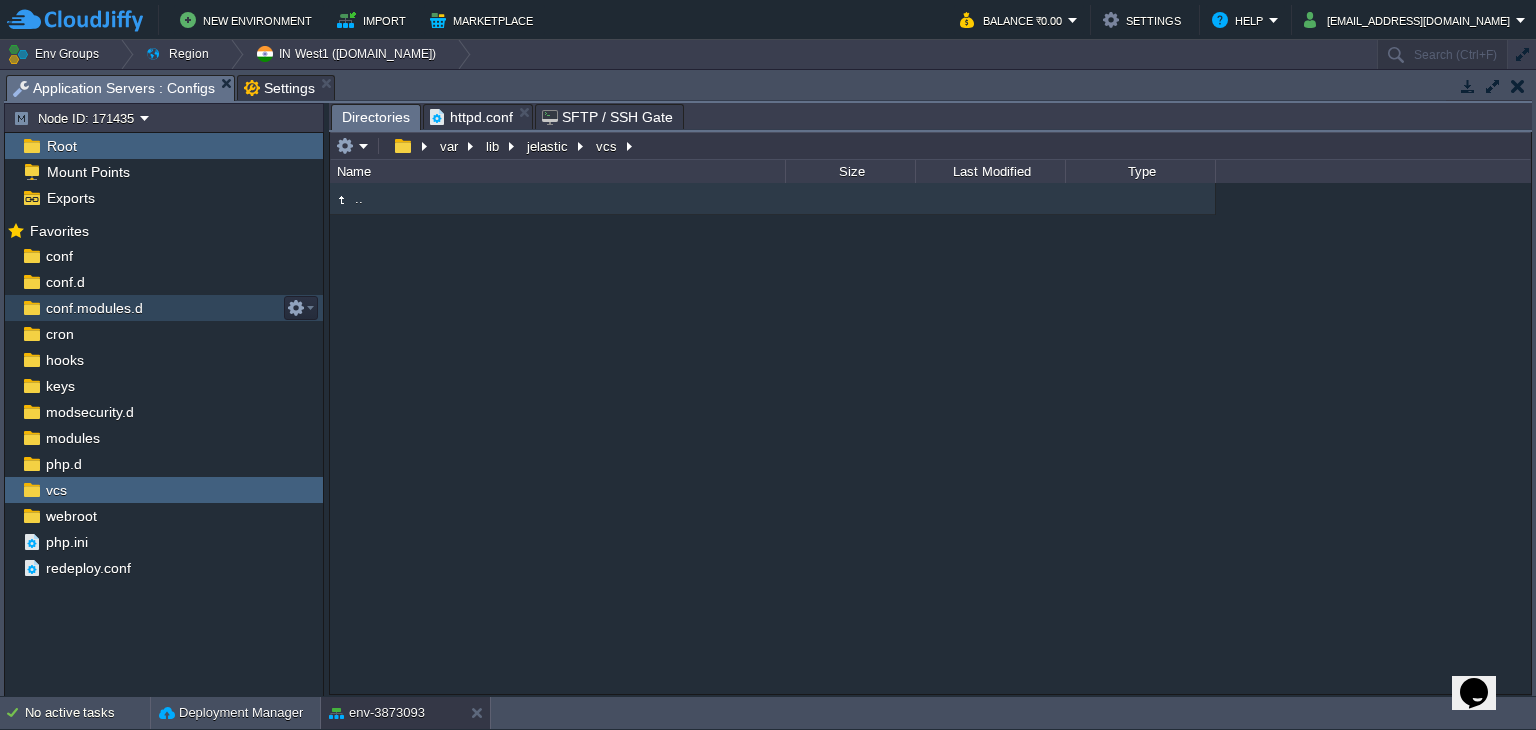 click on "conf.modules.d" at bounding box center [94, 308] 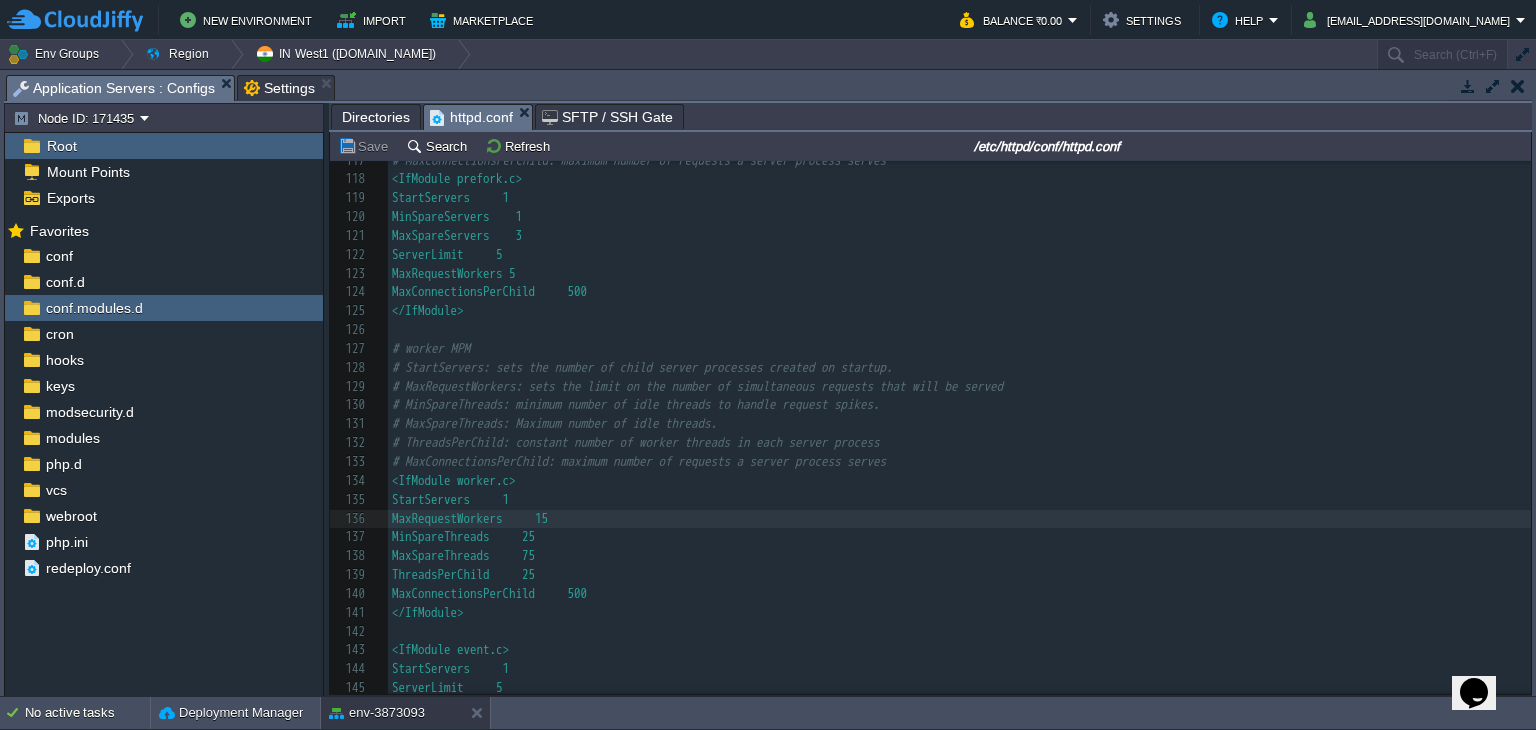 click on "httpd.conf" at bounding box center (471, 117) 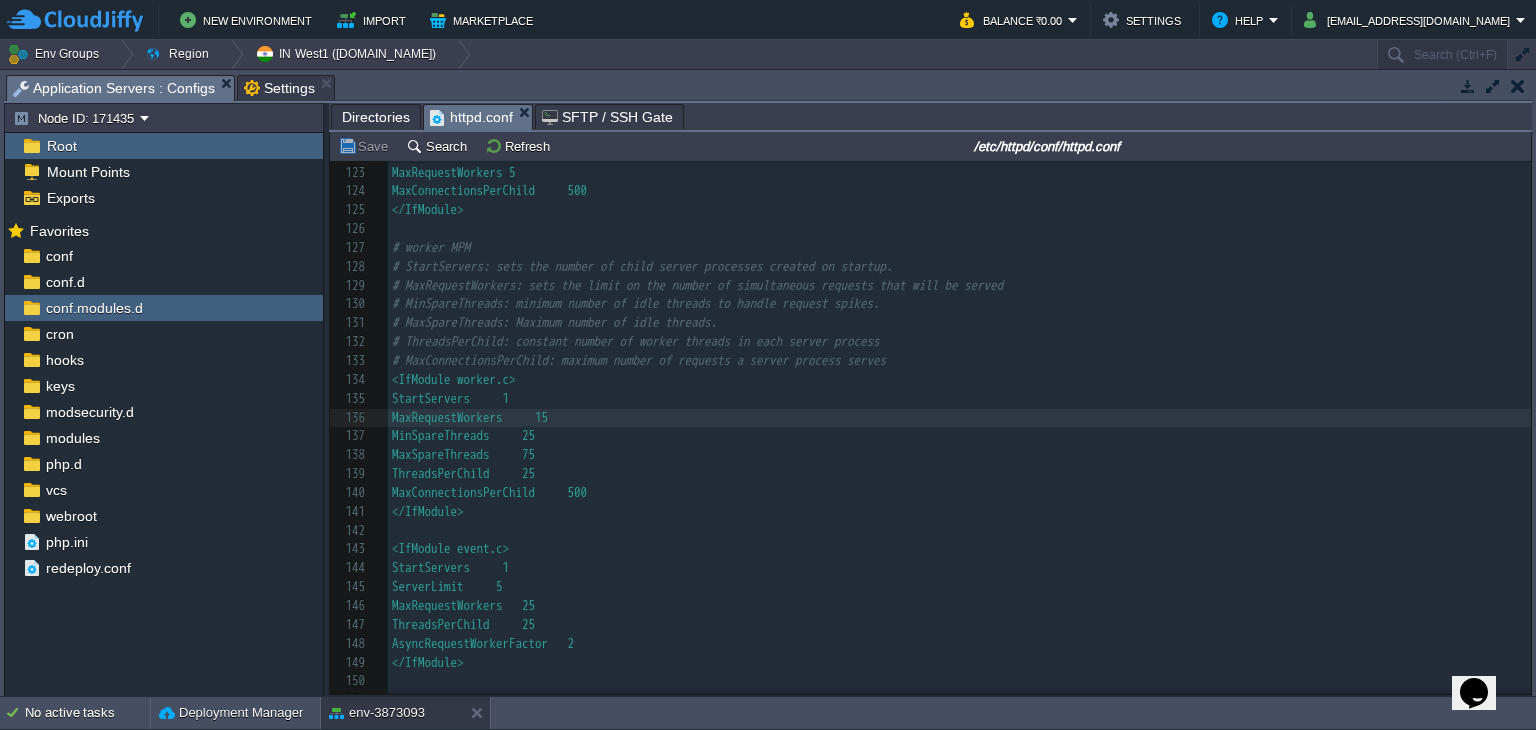 scroll, scrollTop: 2398, scrollLeft: 0, axis: vertical 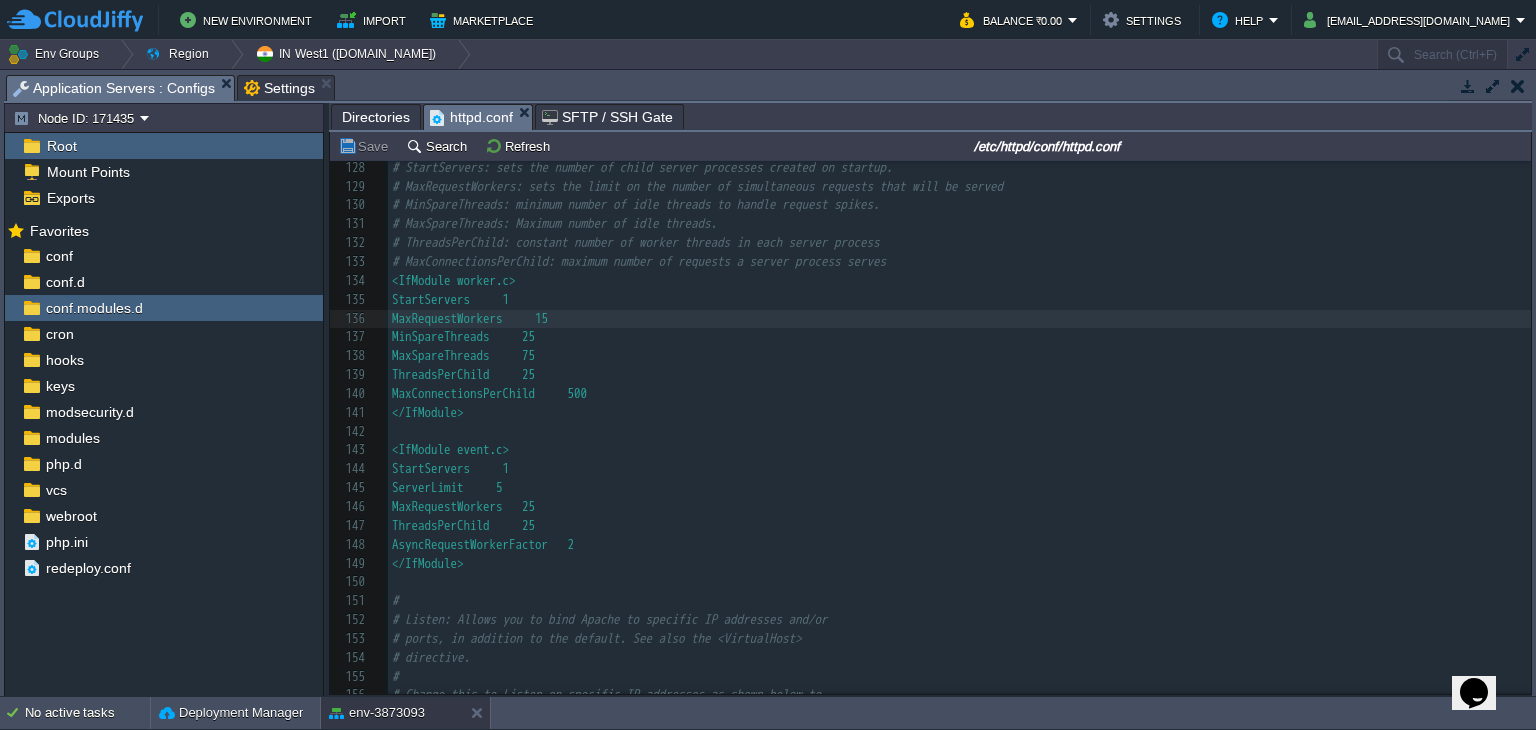 click at bounding box center [1468, 86] 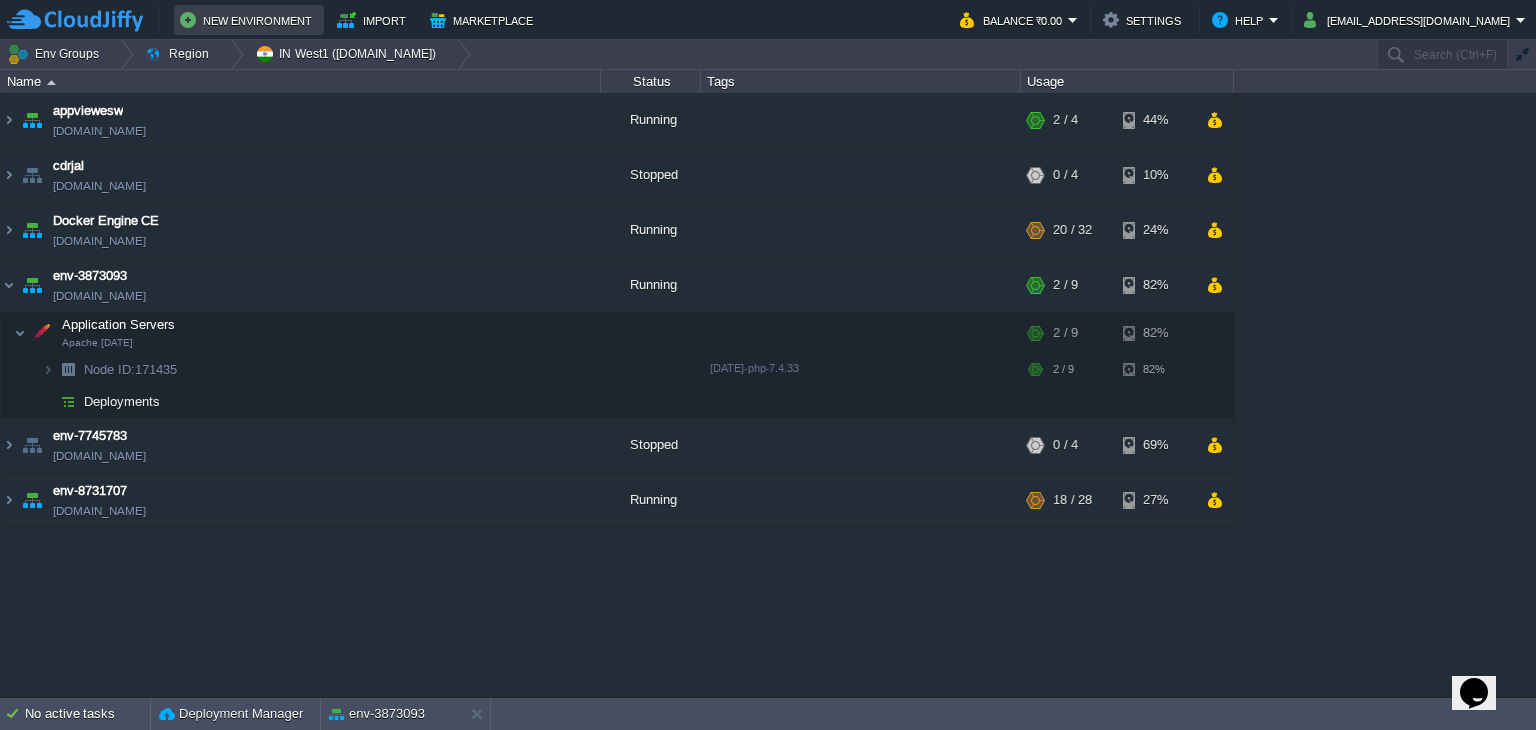 click on "New Environment" at bounding box center [249, 20] 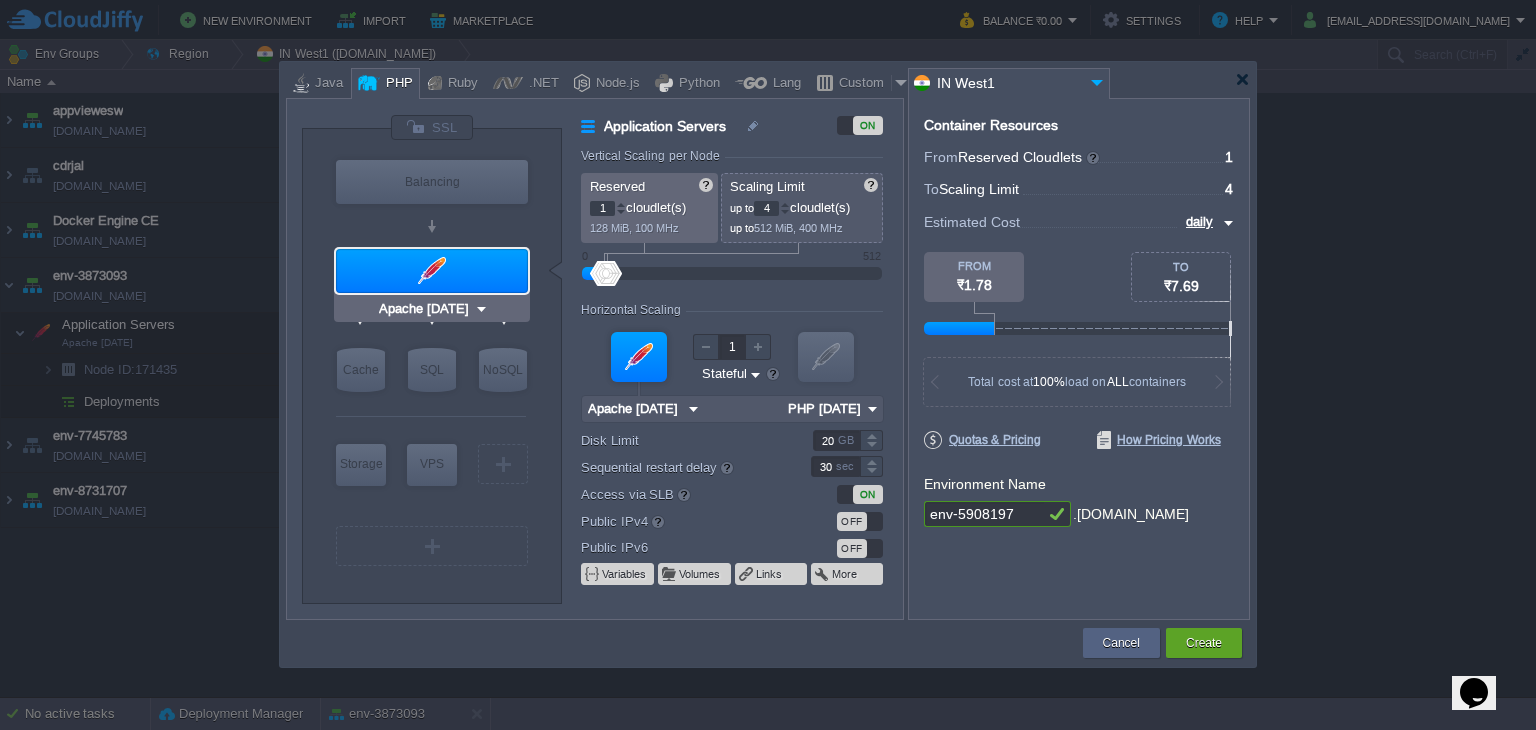 click at bounding box center [481, 309] 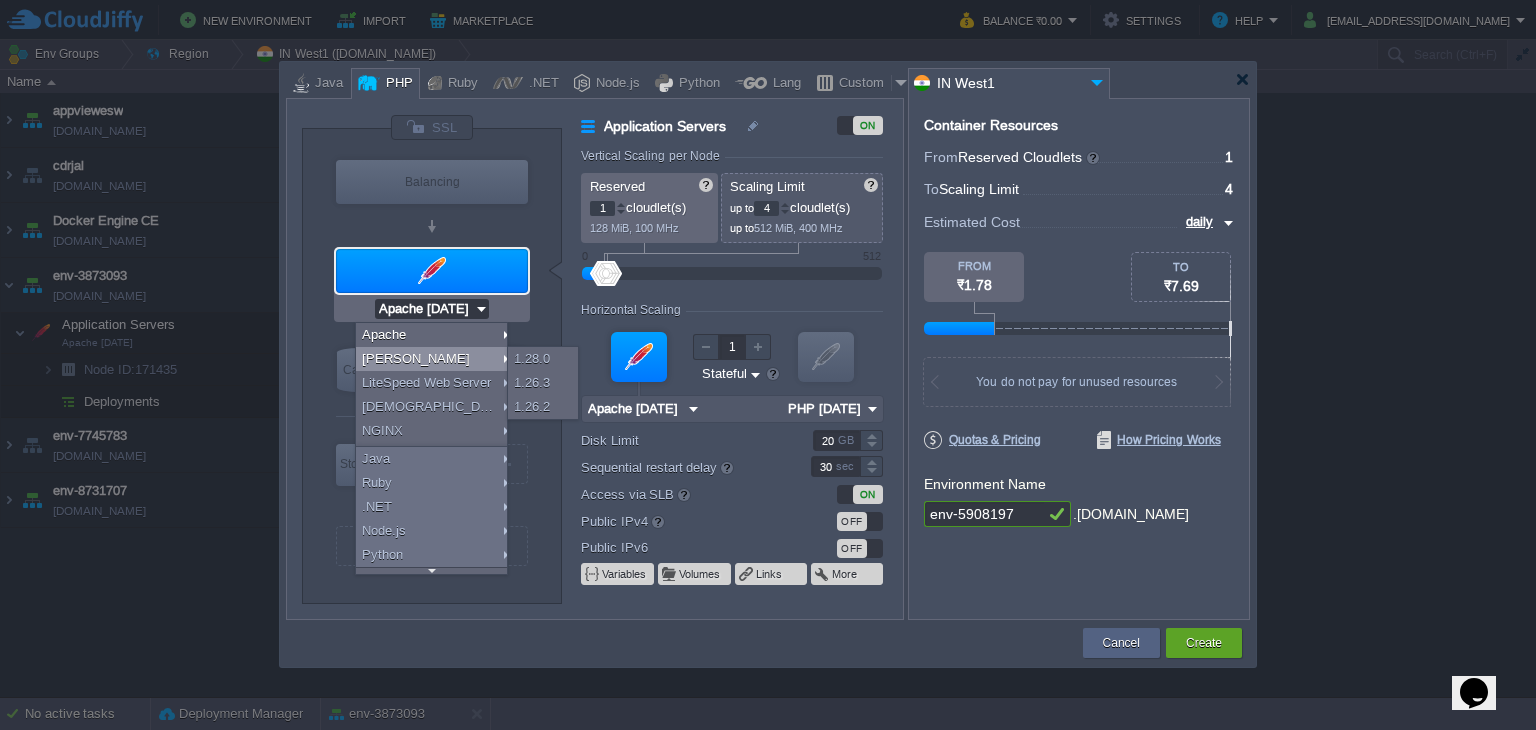 click on "VM     Balancing                    VM     Application Servers                    VM     Cache                    VM     SQL                    VM     NoSQL                    VM     Storage                    VM     VPS                    VM                        VM         Apache [DATE]" at bounding box center [432, 366] 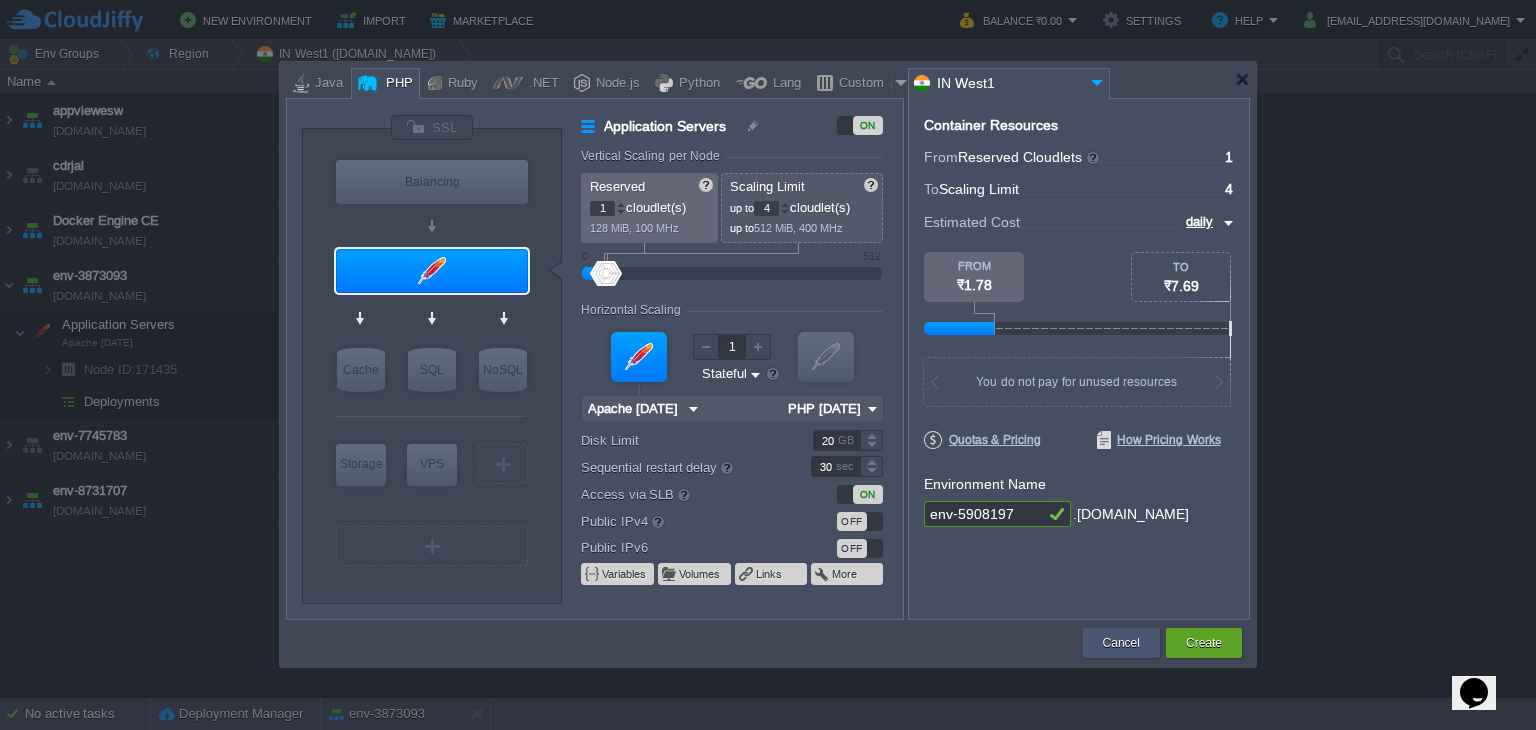 click on "Cancel" at bounding box center (1121, 643) 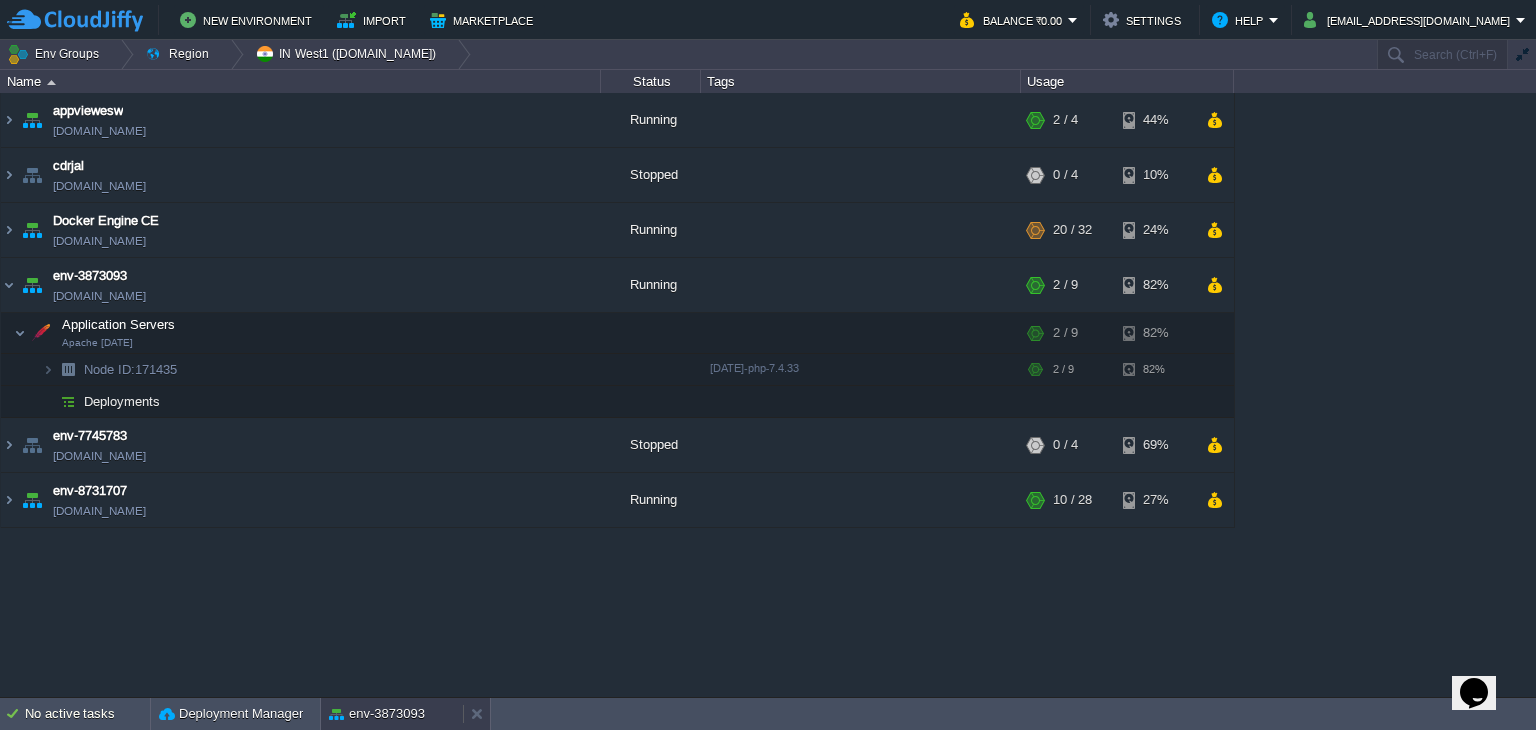 click on "env-3873093" at bounding box center (377, 714) 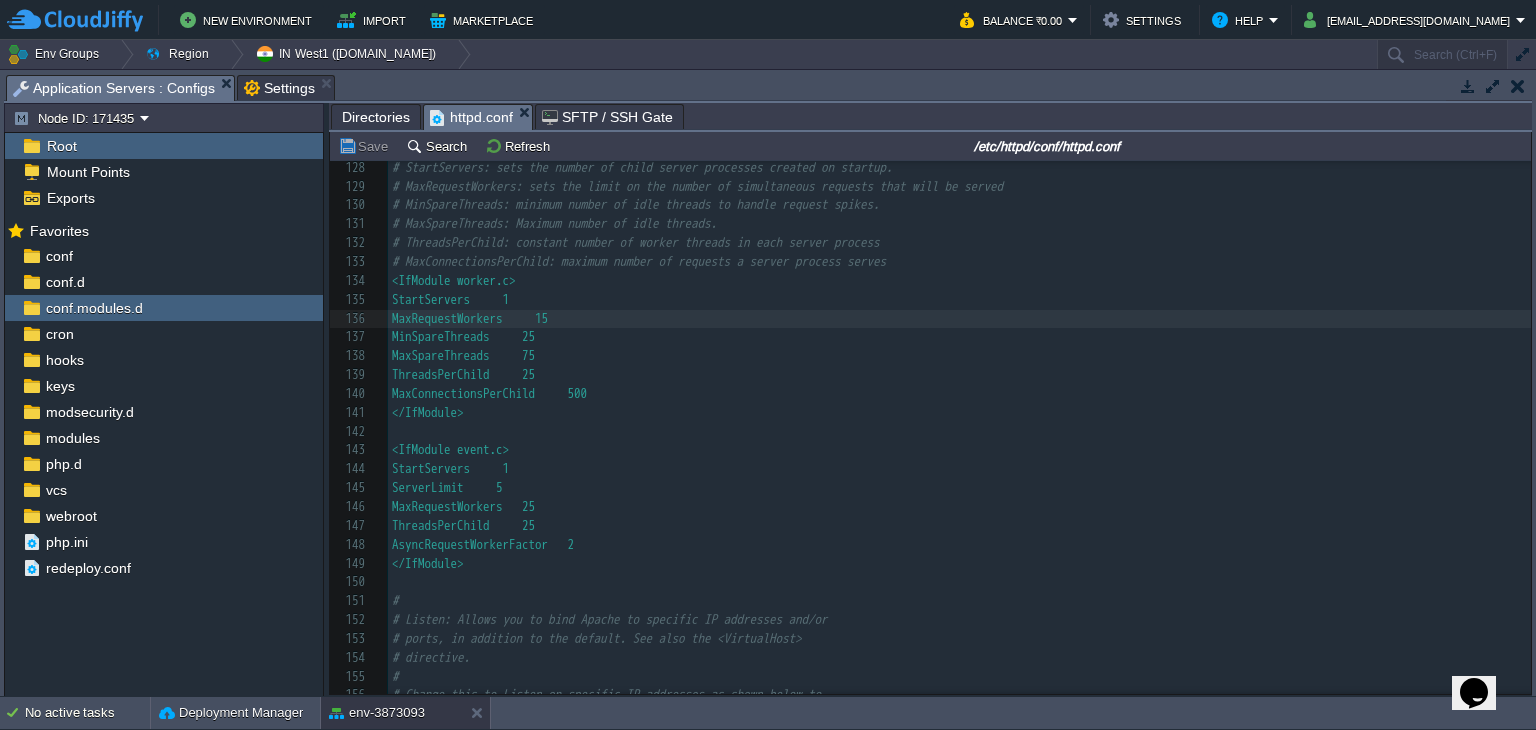 type 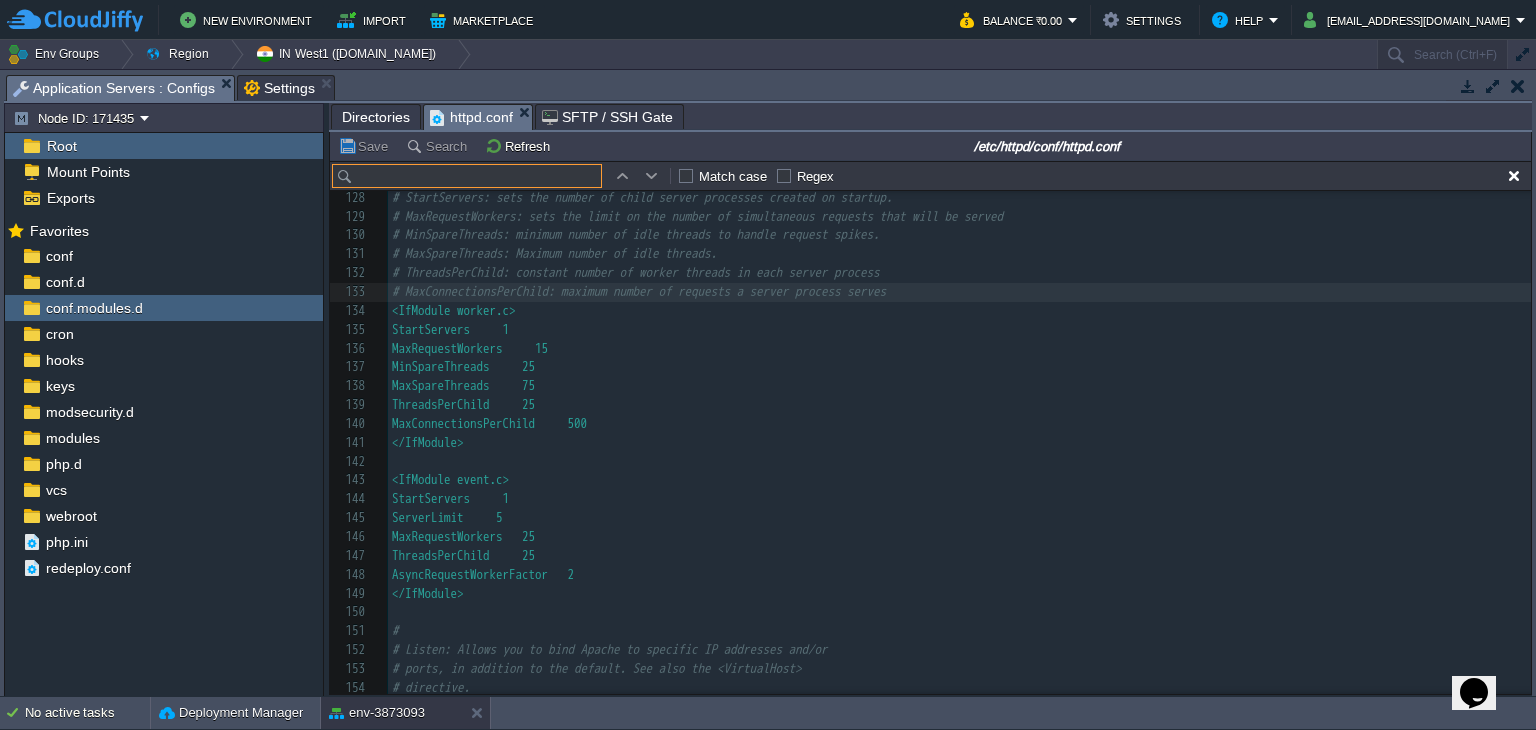 scroll, scrollTop: 2428, scrollLeft: 0, axis: vertical 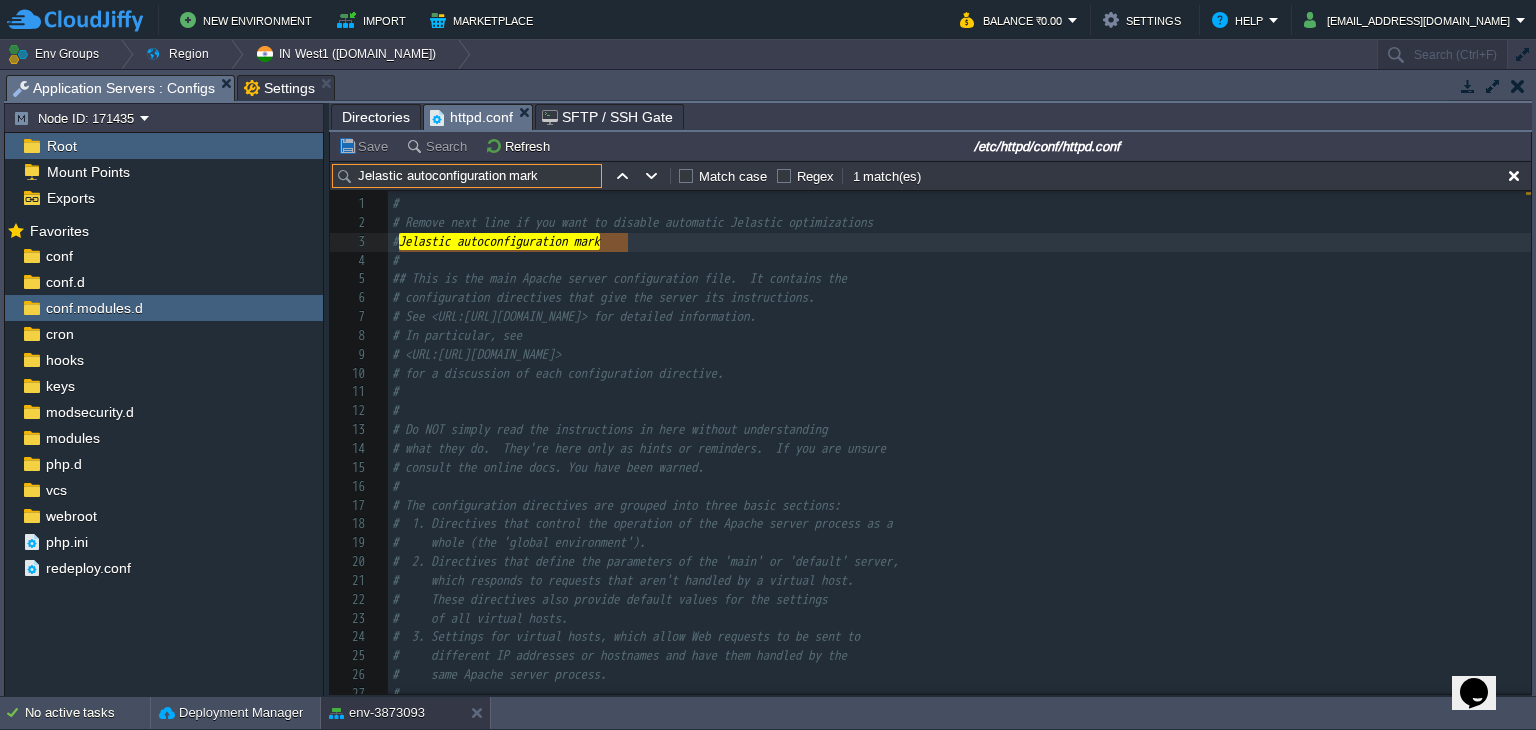 type on "Jelastic autoconfiguration mark" 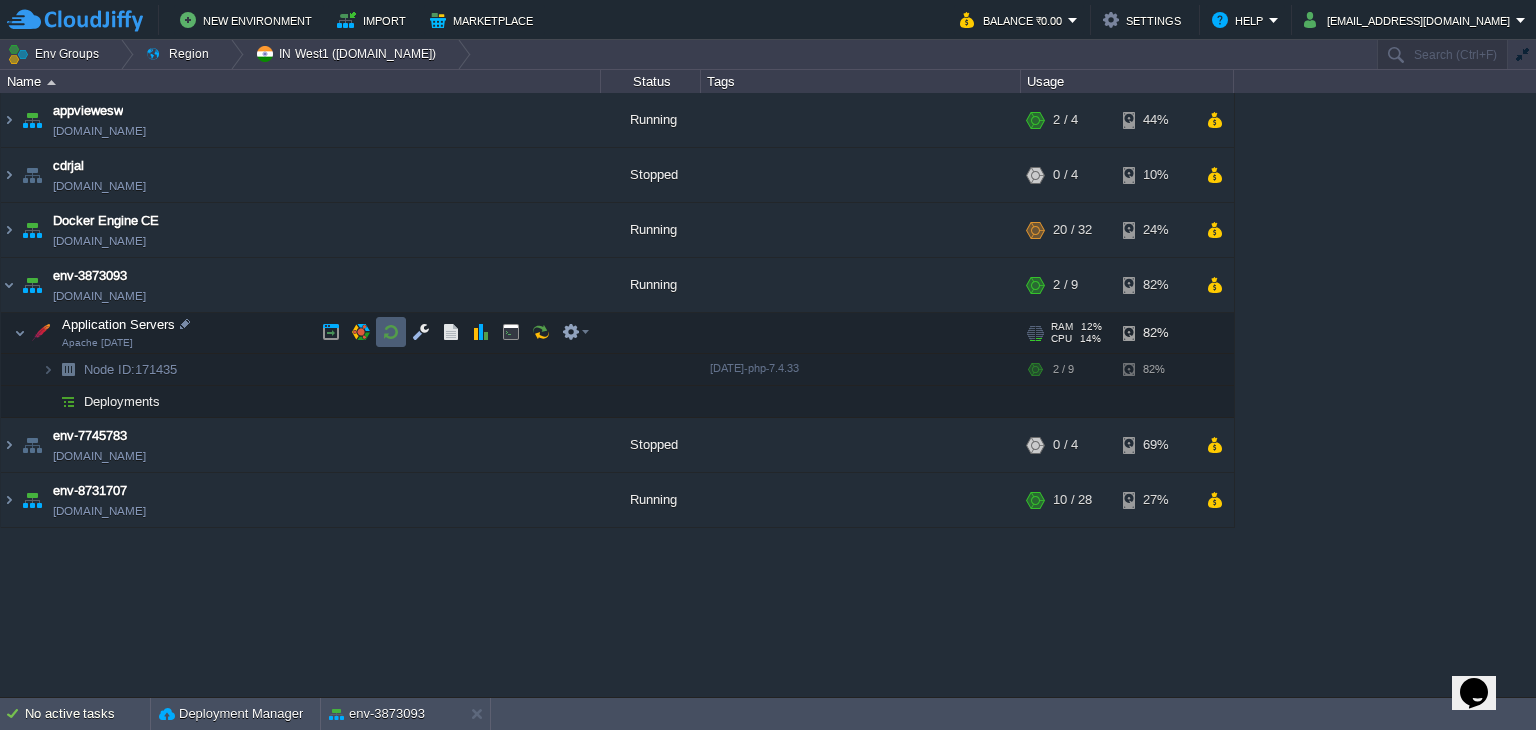 click at bounding box center (391, 332) 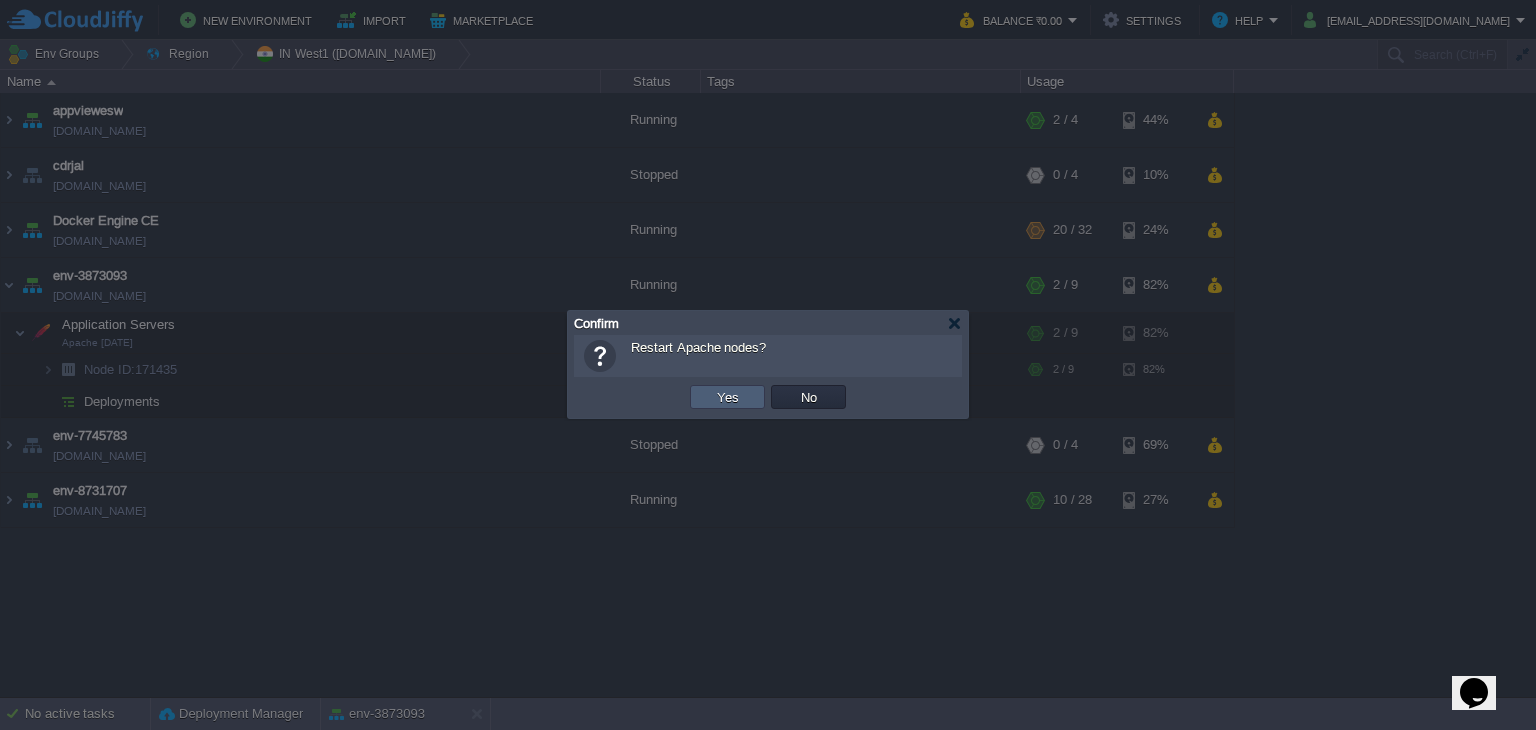 click on "Yes" at bounding box center (727, 397) 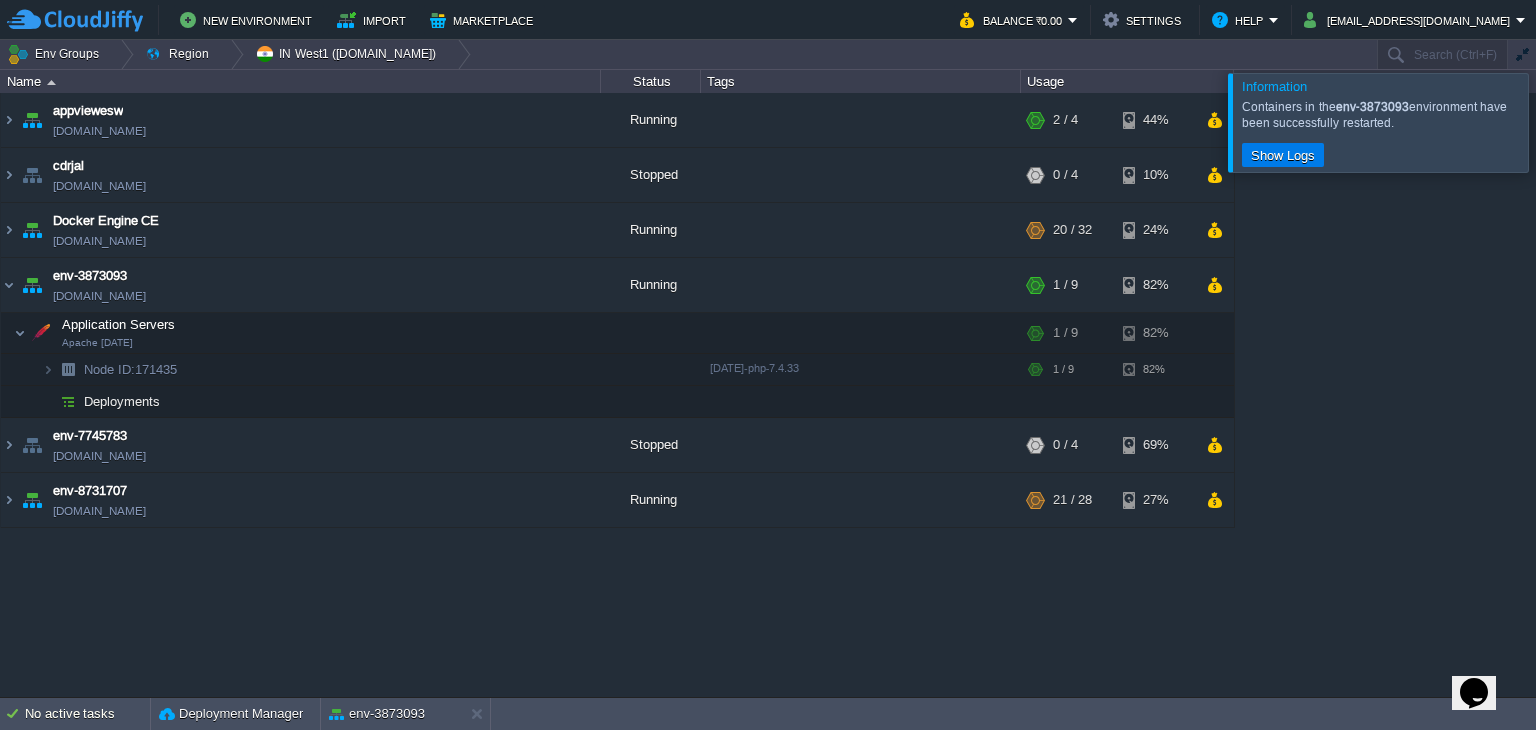 click on "env-3873093" at bounding box center (377, 714) 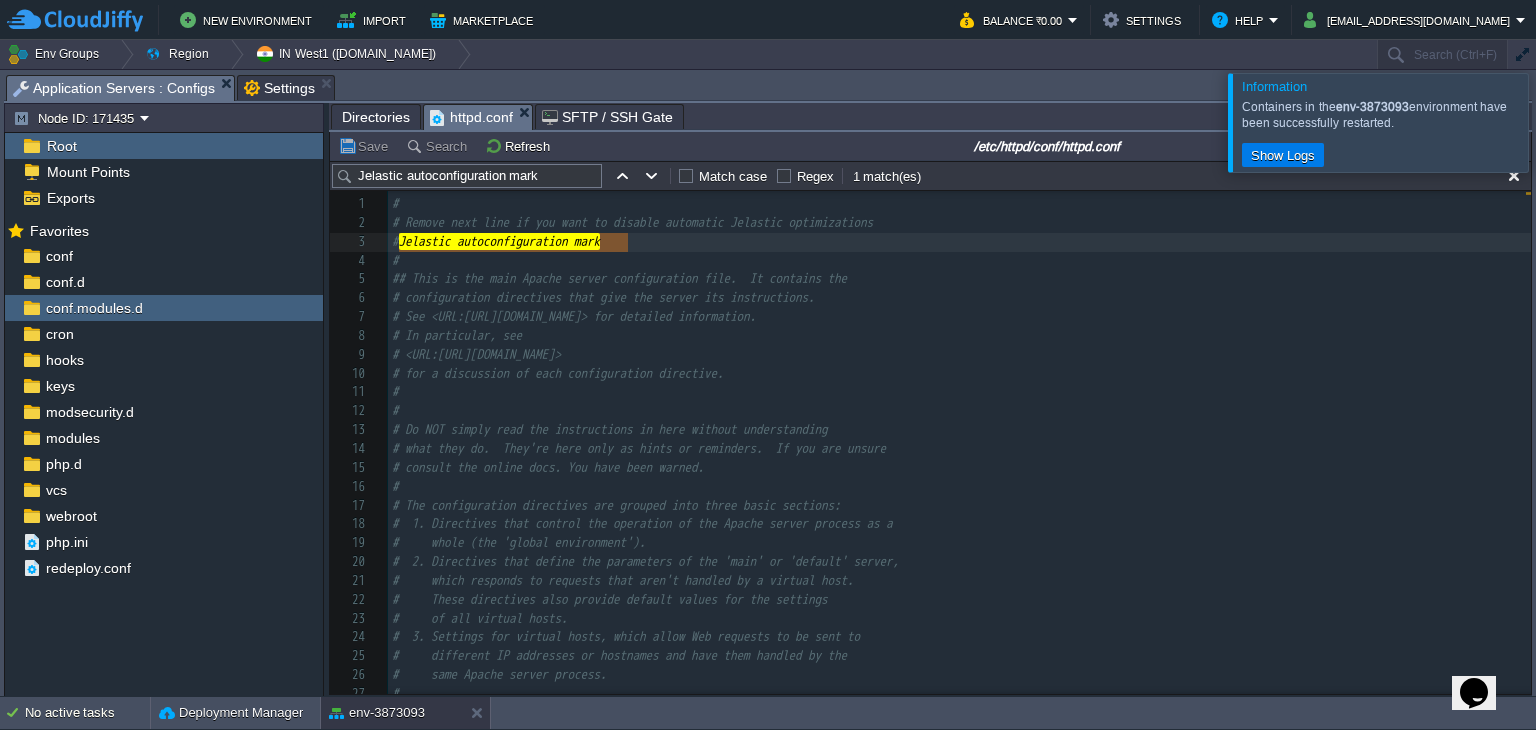 click at bounding box center [1560, 122] 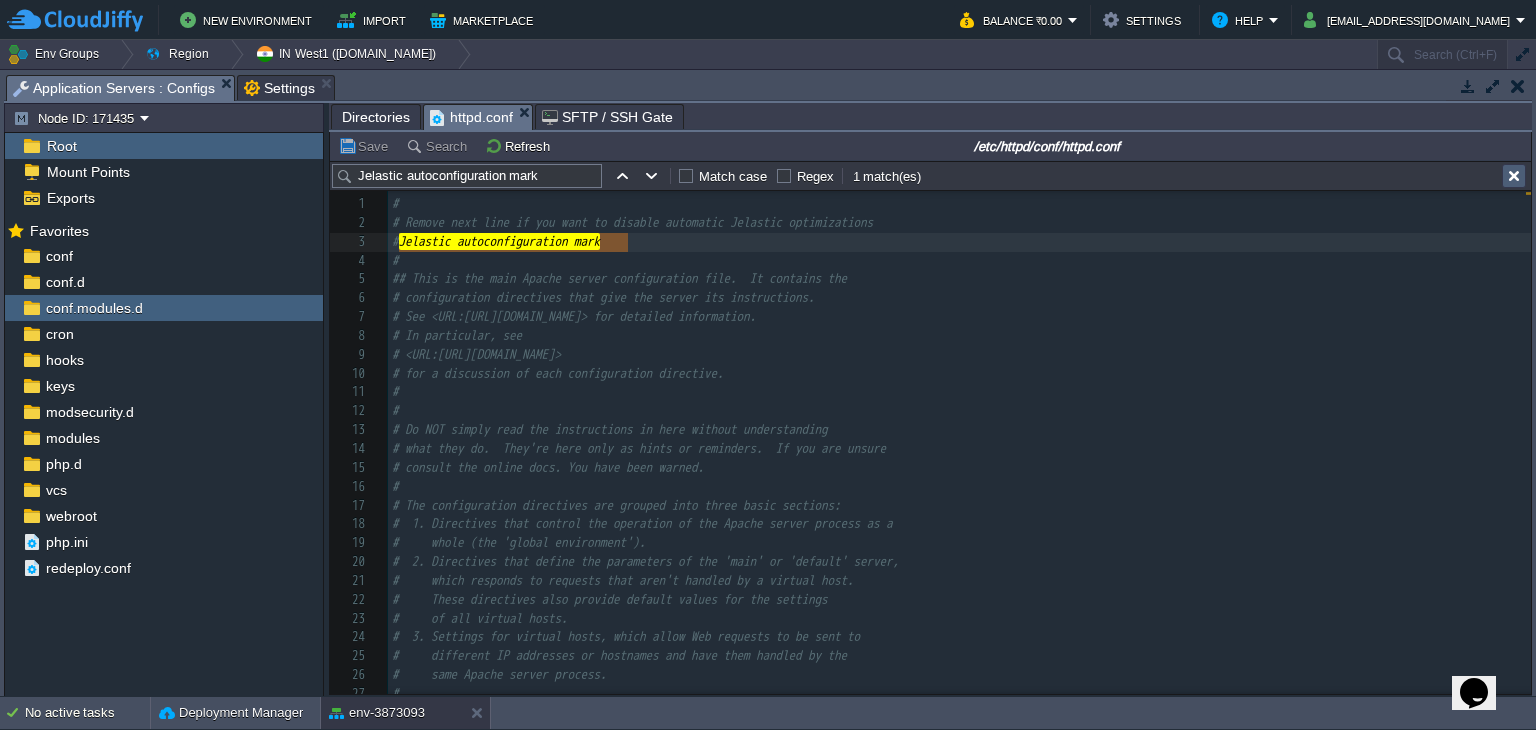 click at bounding box center [1514, 176] 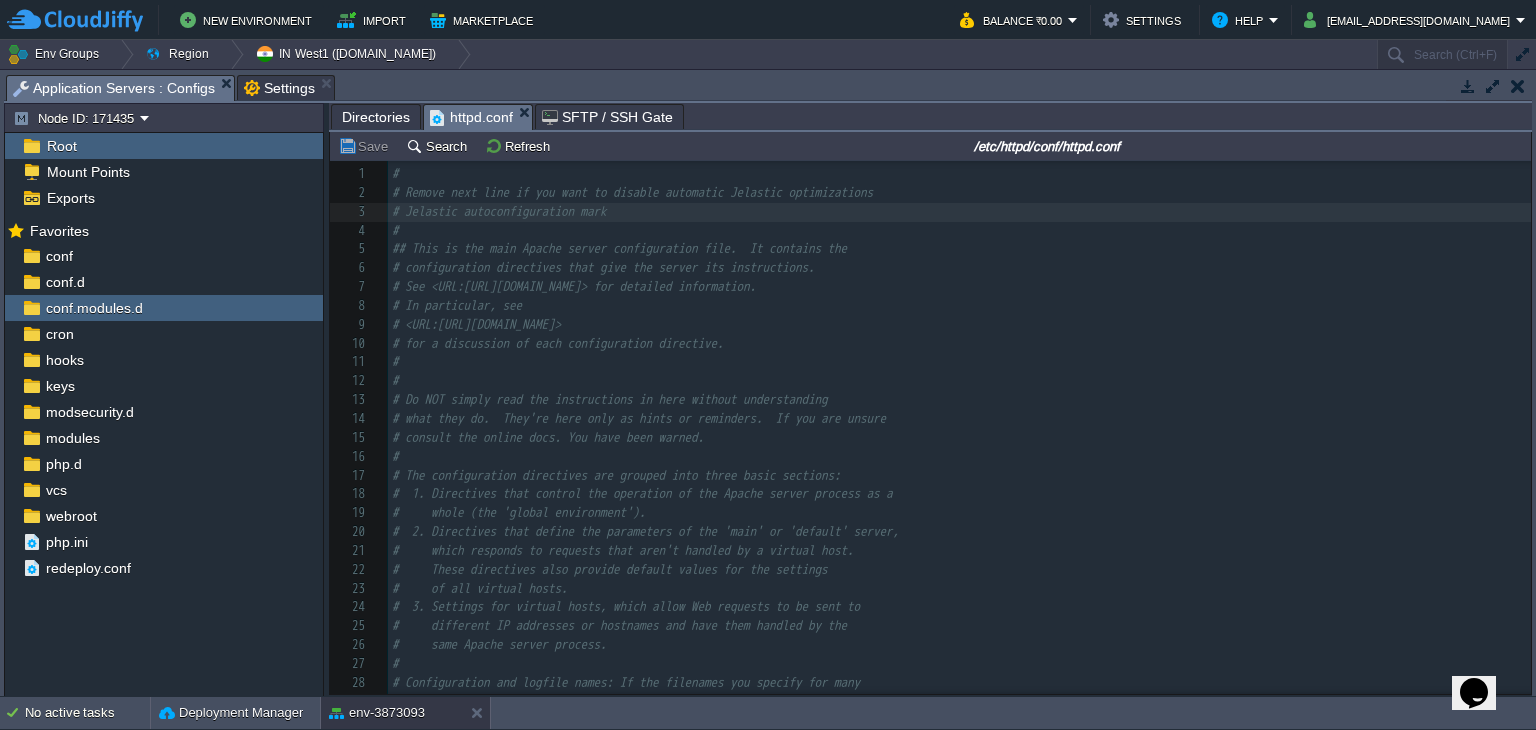 scroll, scrollTop: 0, scrollLeft: 0, axis: both 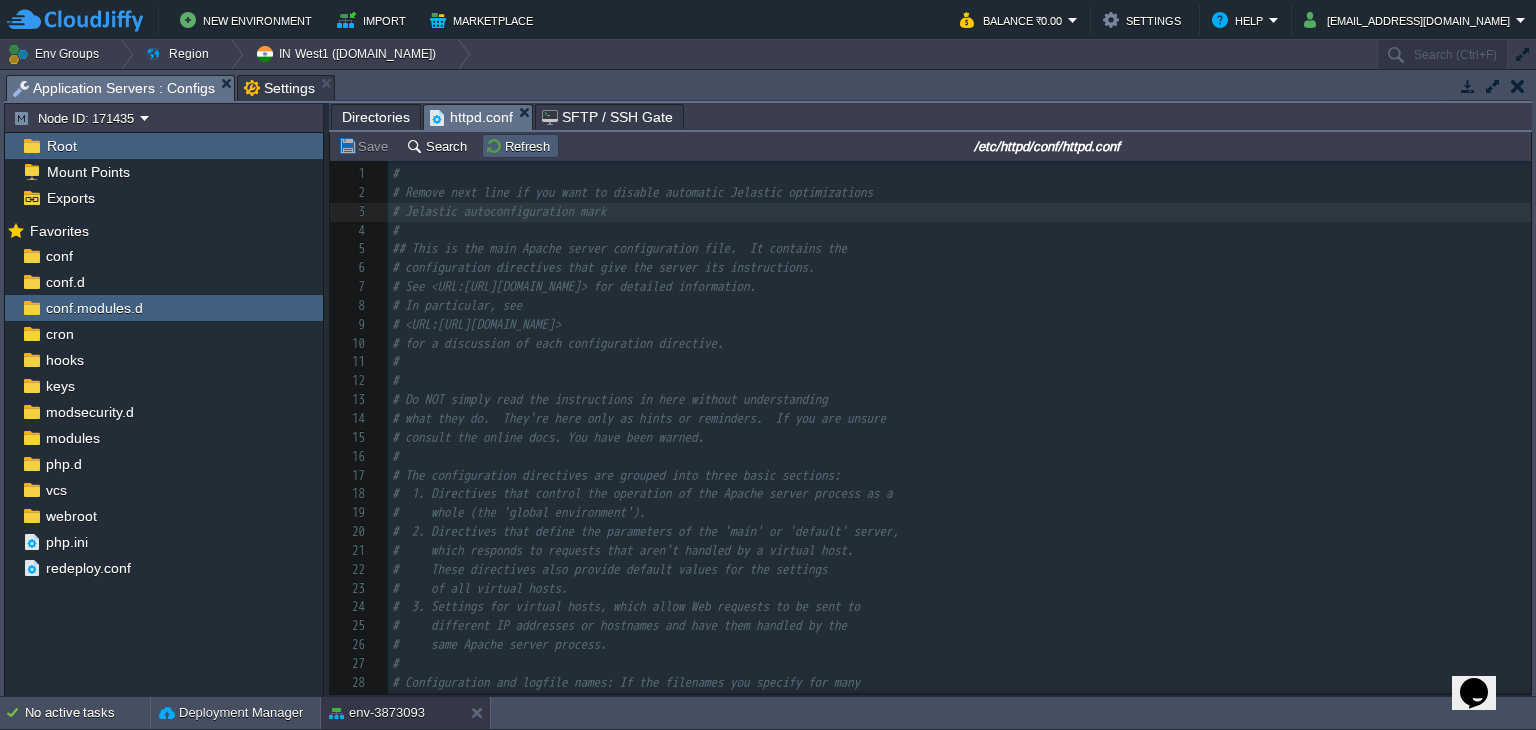 click on "Refresh" at bounding box center (520, 146) 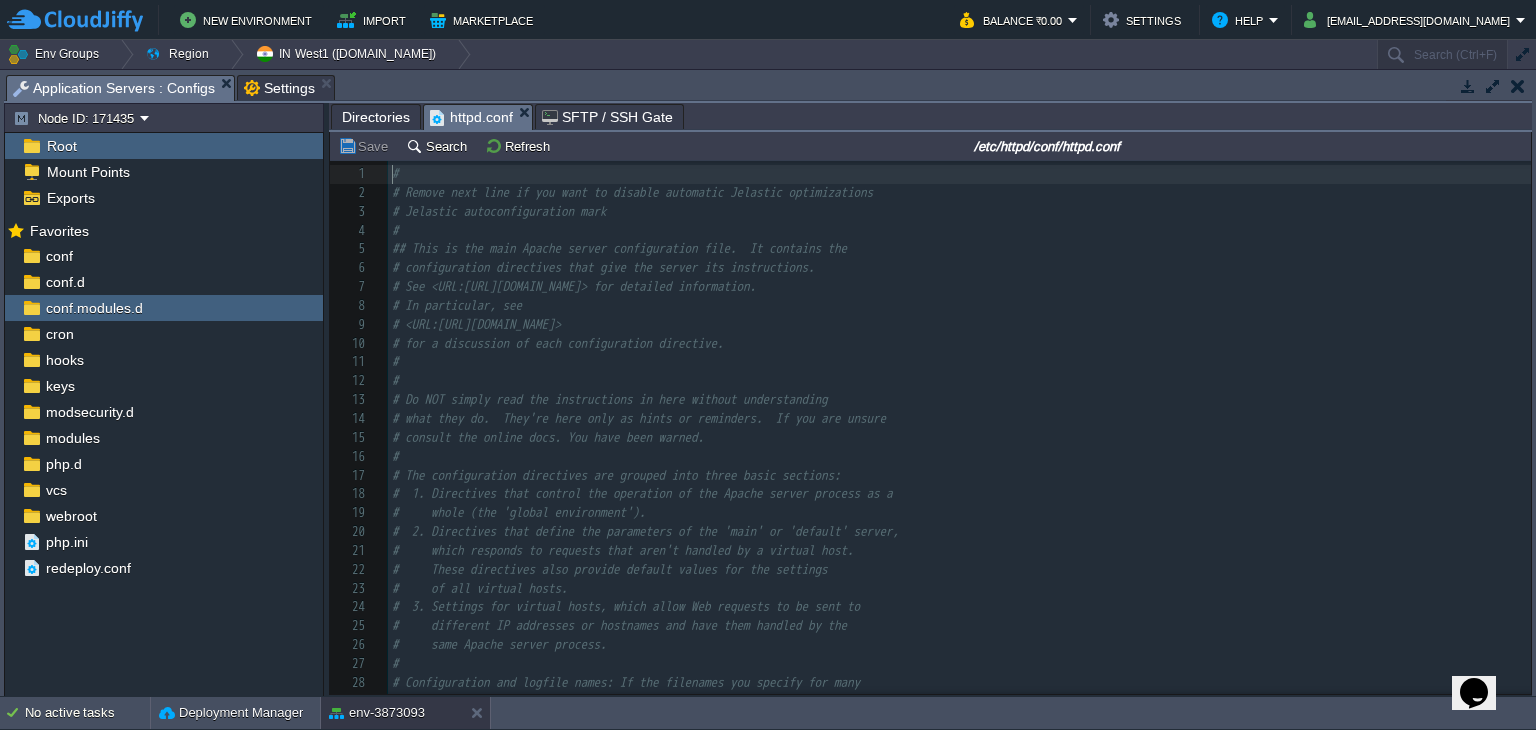 scroll, scrollTop: 6, scrollLeft: 0, axis: vertical 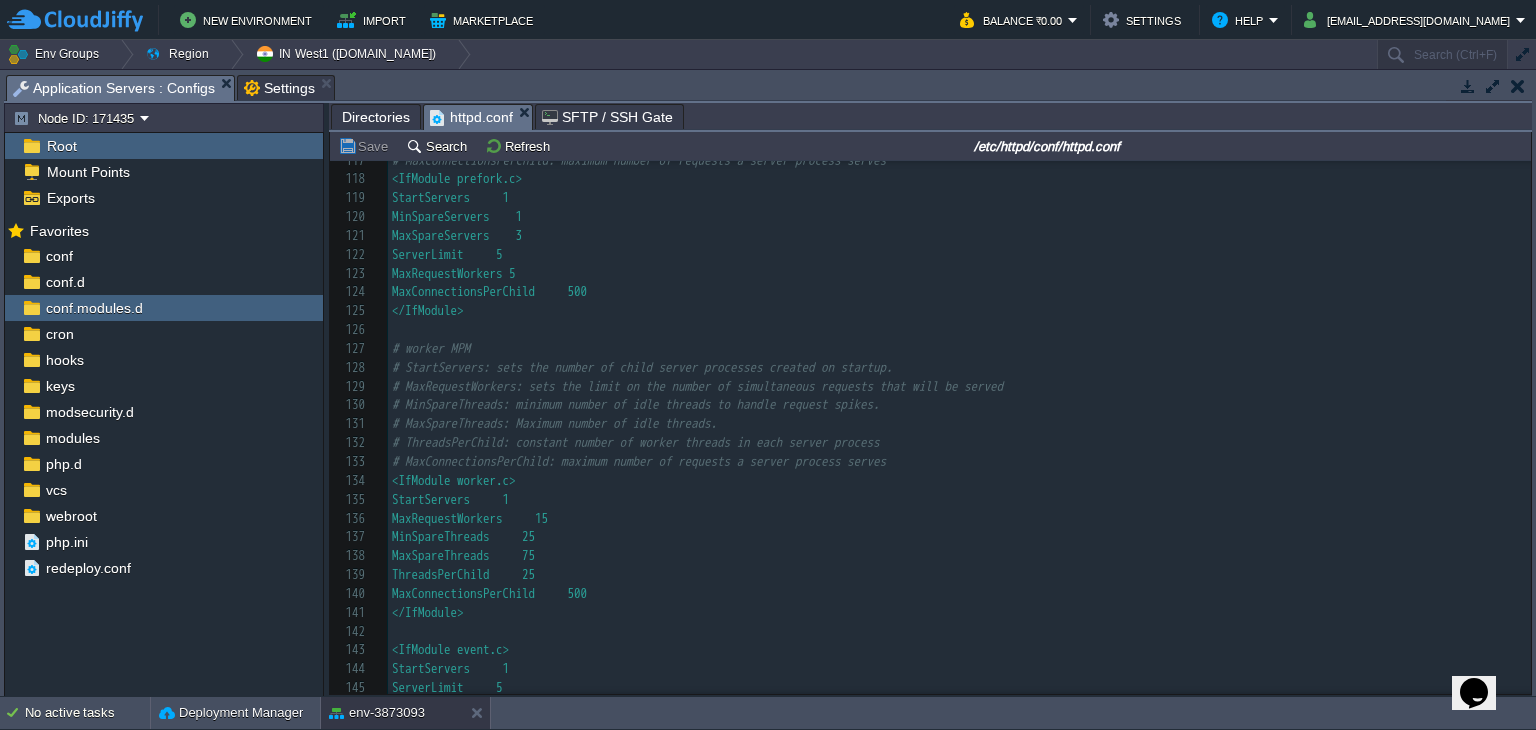 click at bounding box center [1468, 86] 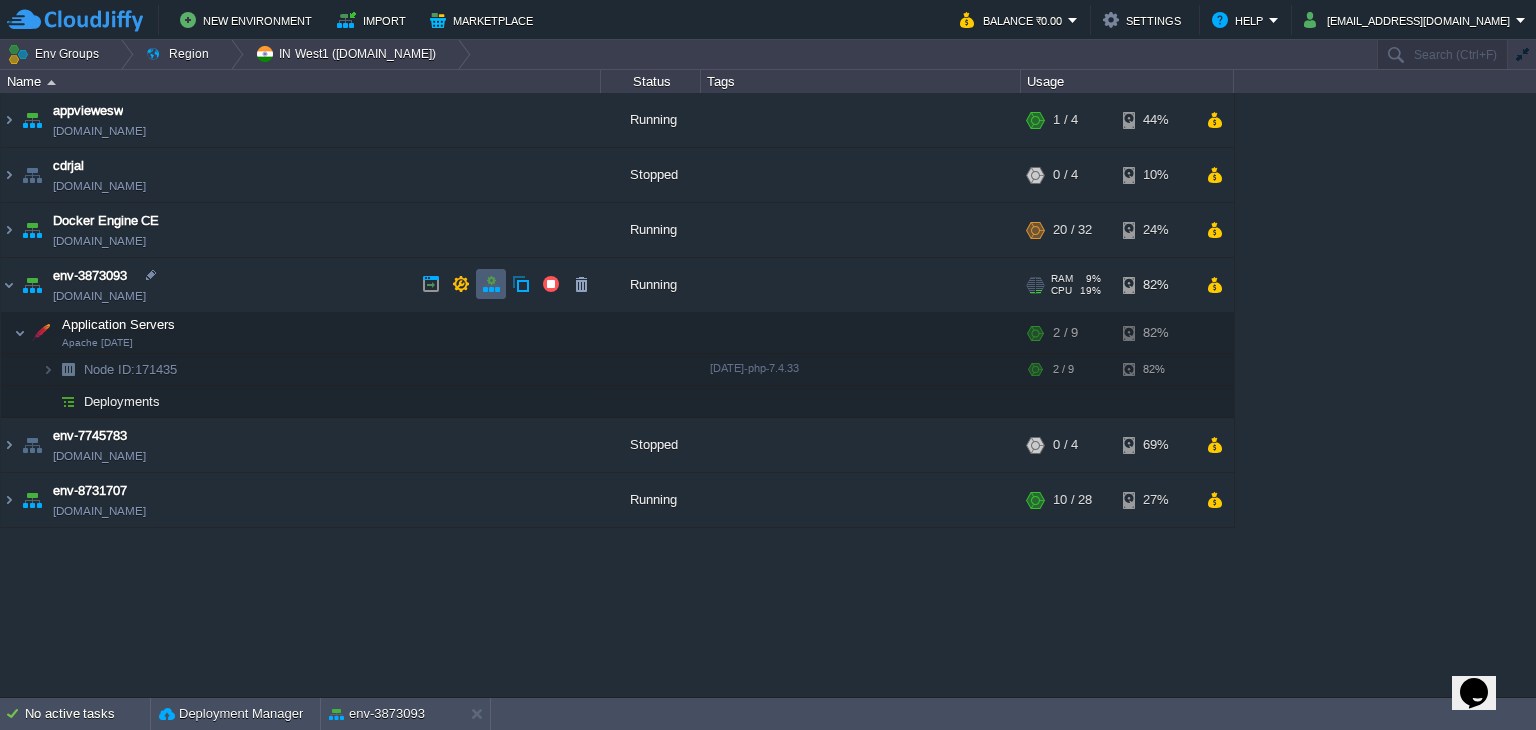click at bounding box center [491, 284] 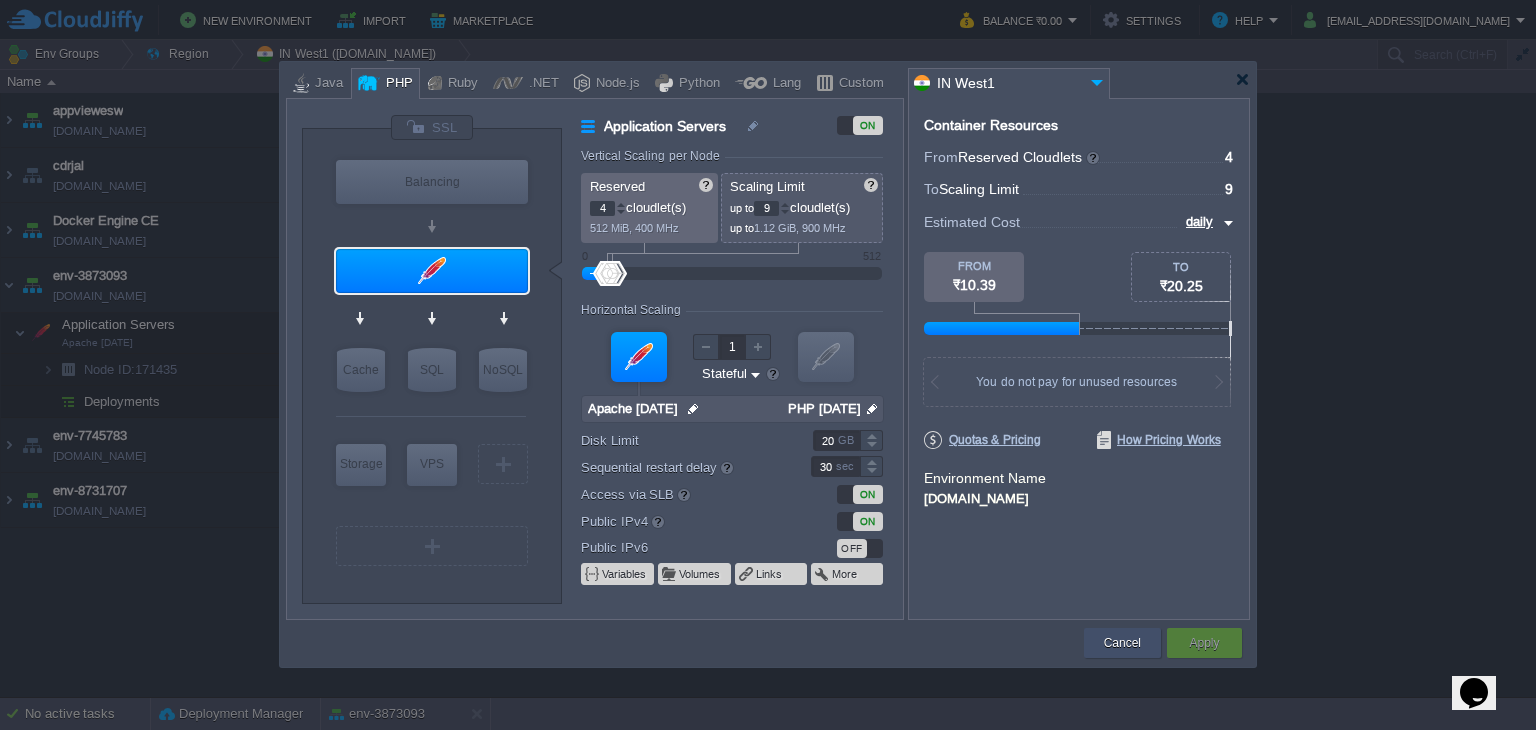 click on "Cancel" at bounding box center (1122, 643) 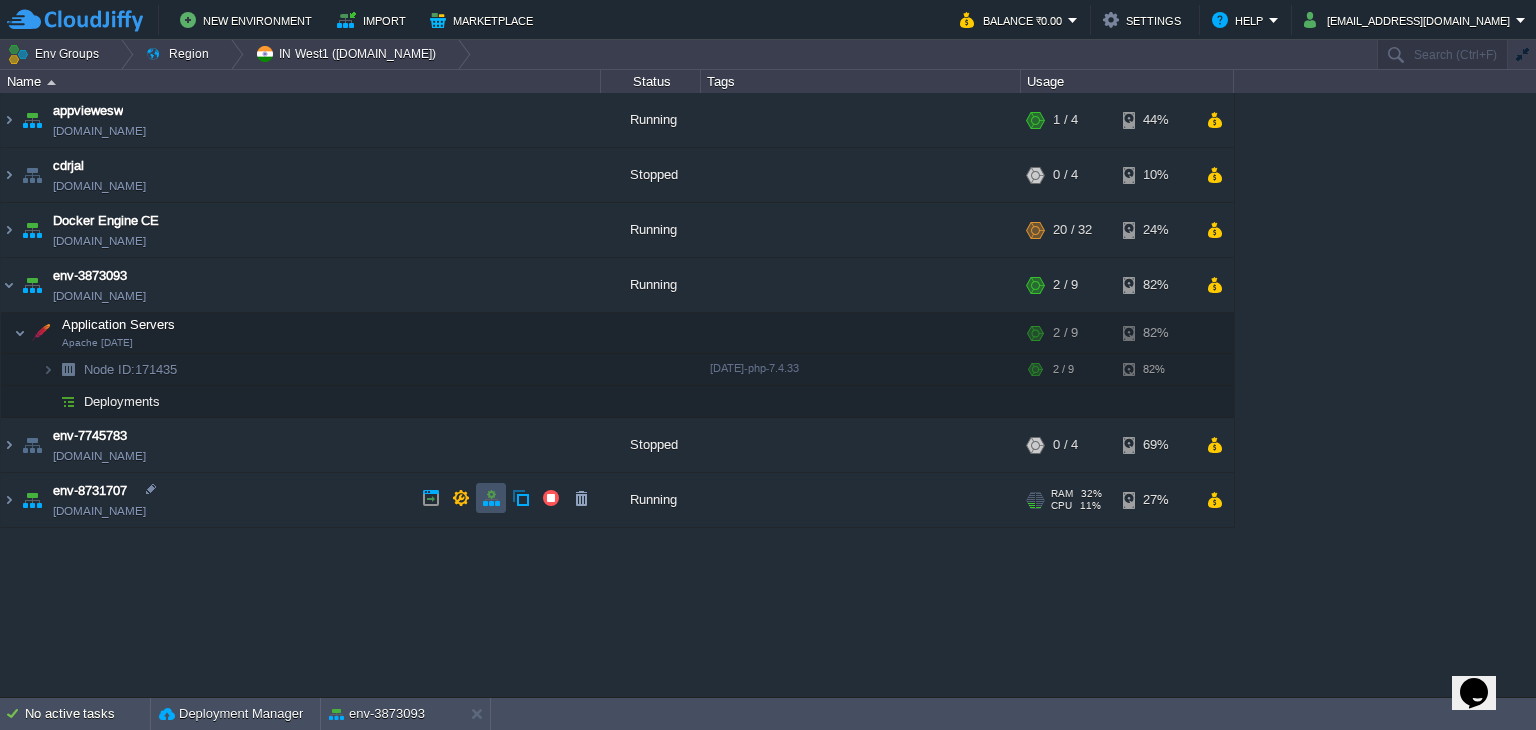 click at bounding box center [491, 498] 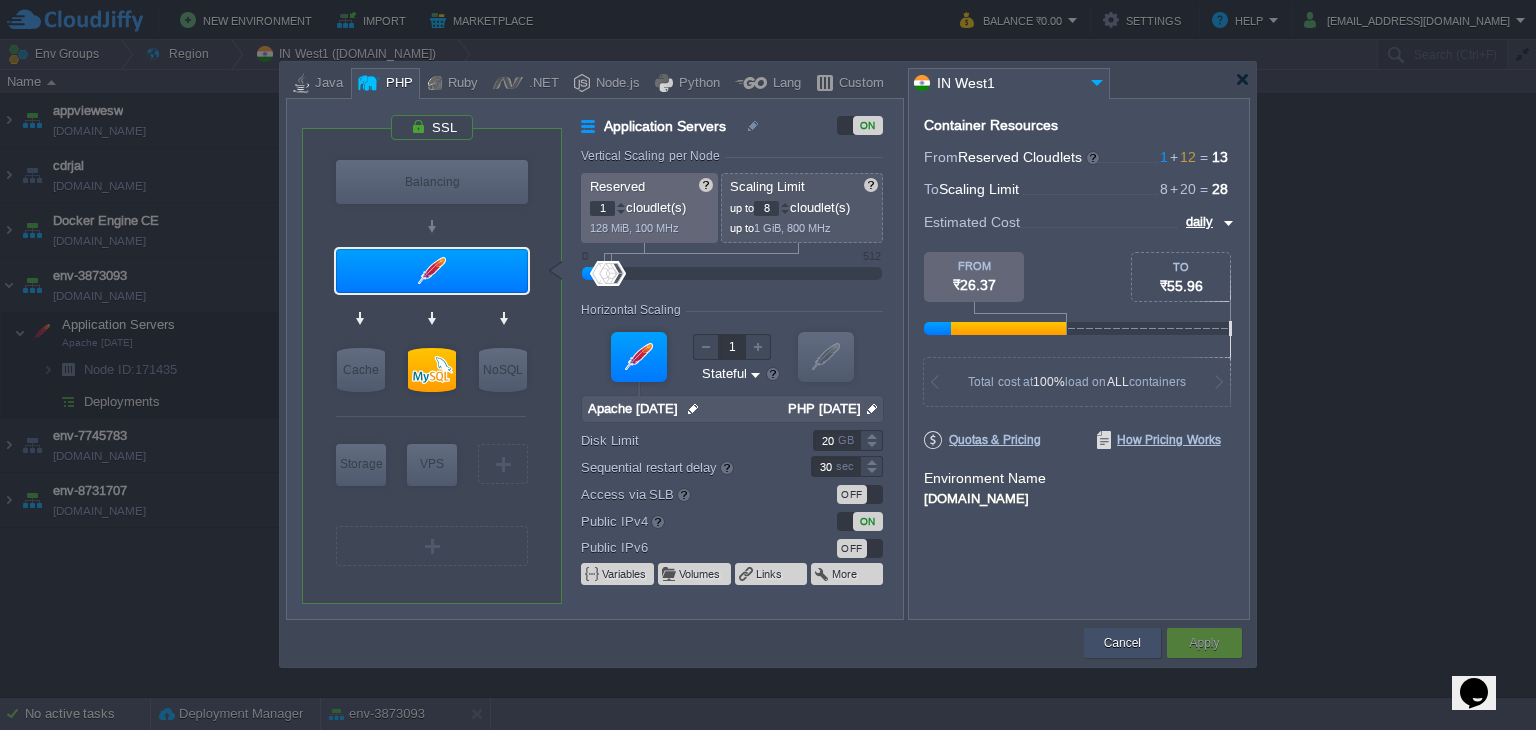 click on "Cancel" at bounding box center [1122, 643] 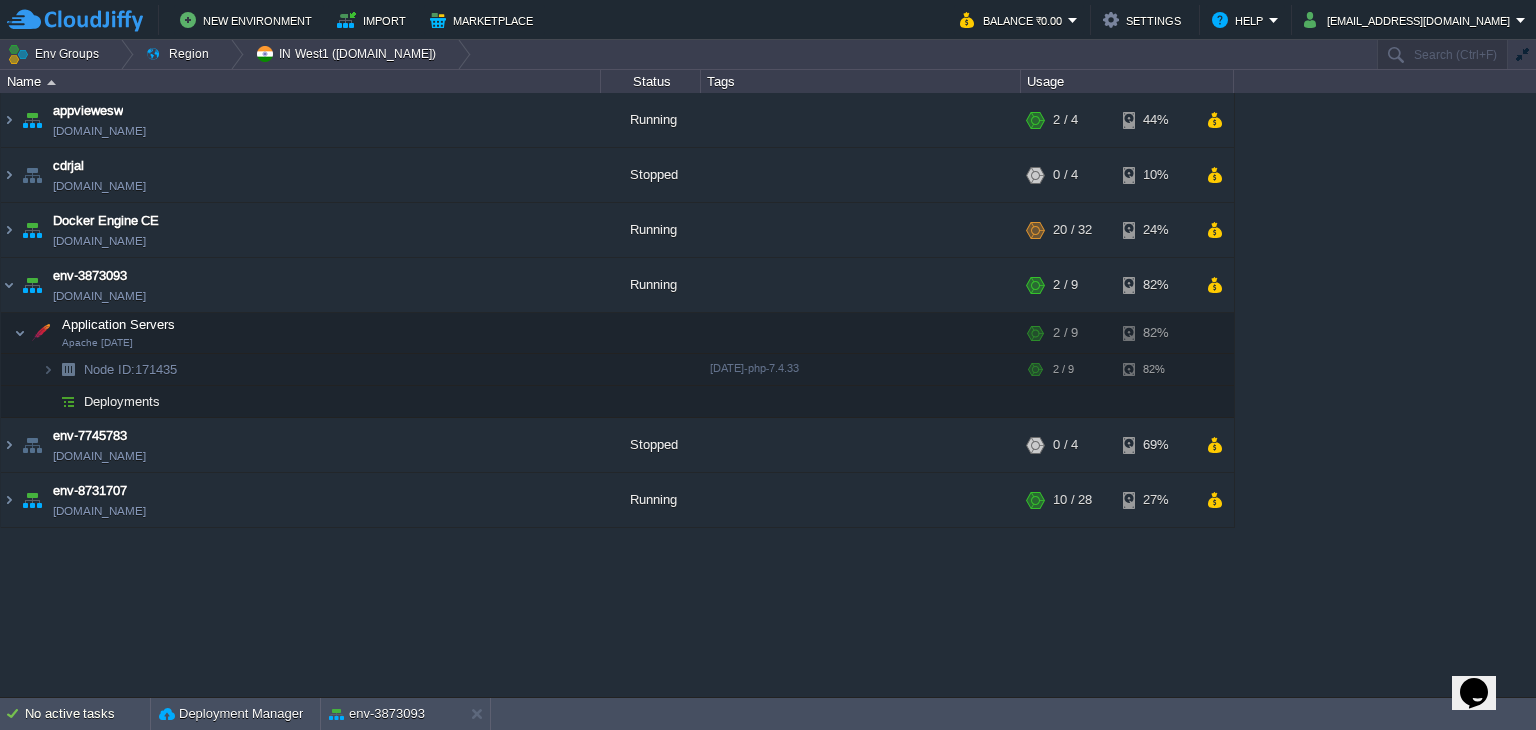click on "New Environment Import Marketplace" at bounding box center [472, 20] 